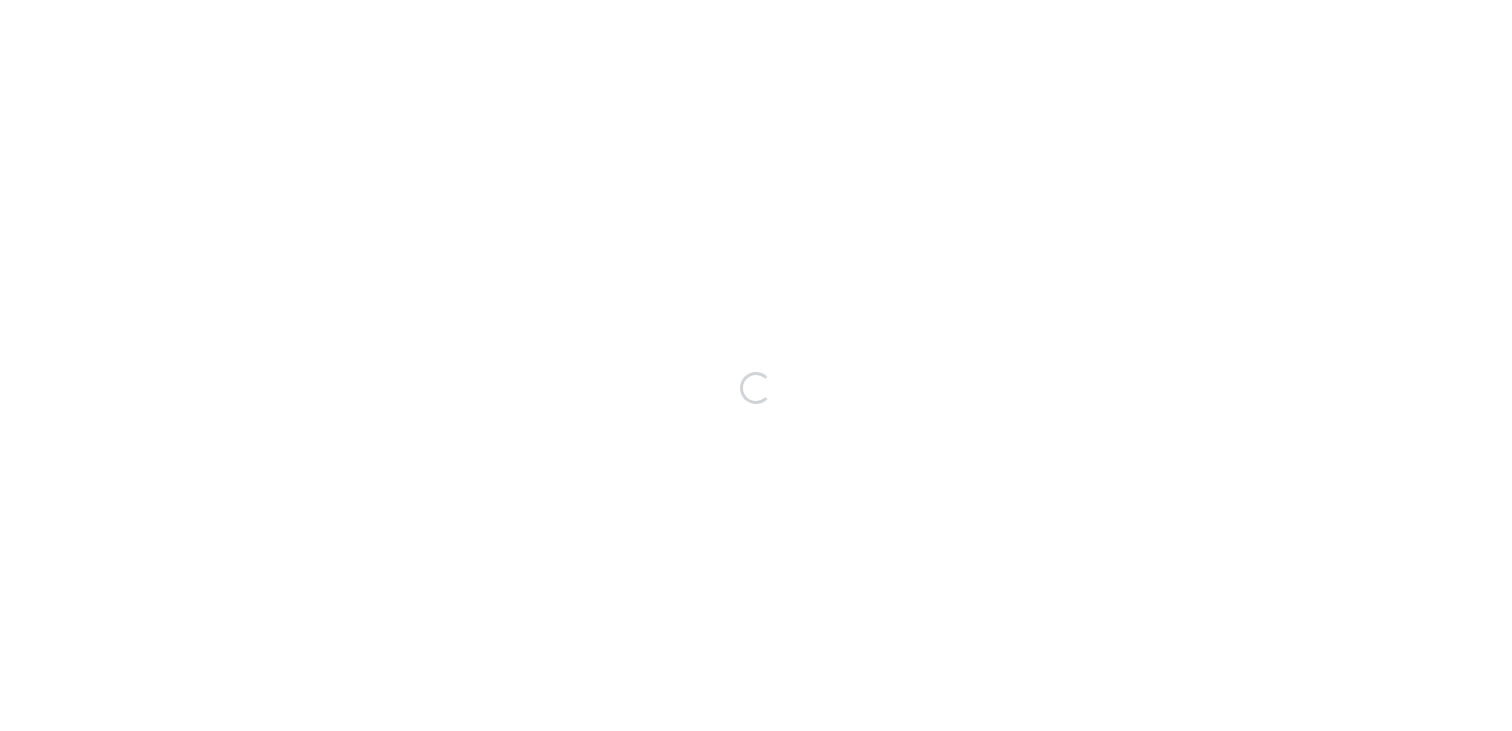 scroll, scrollTop: 0, scrollLeft: 0, axis: both 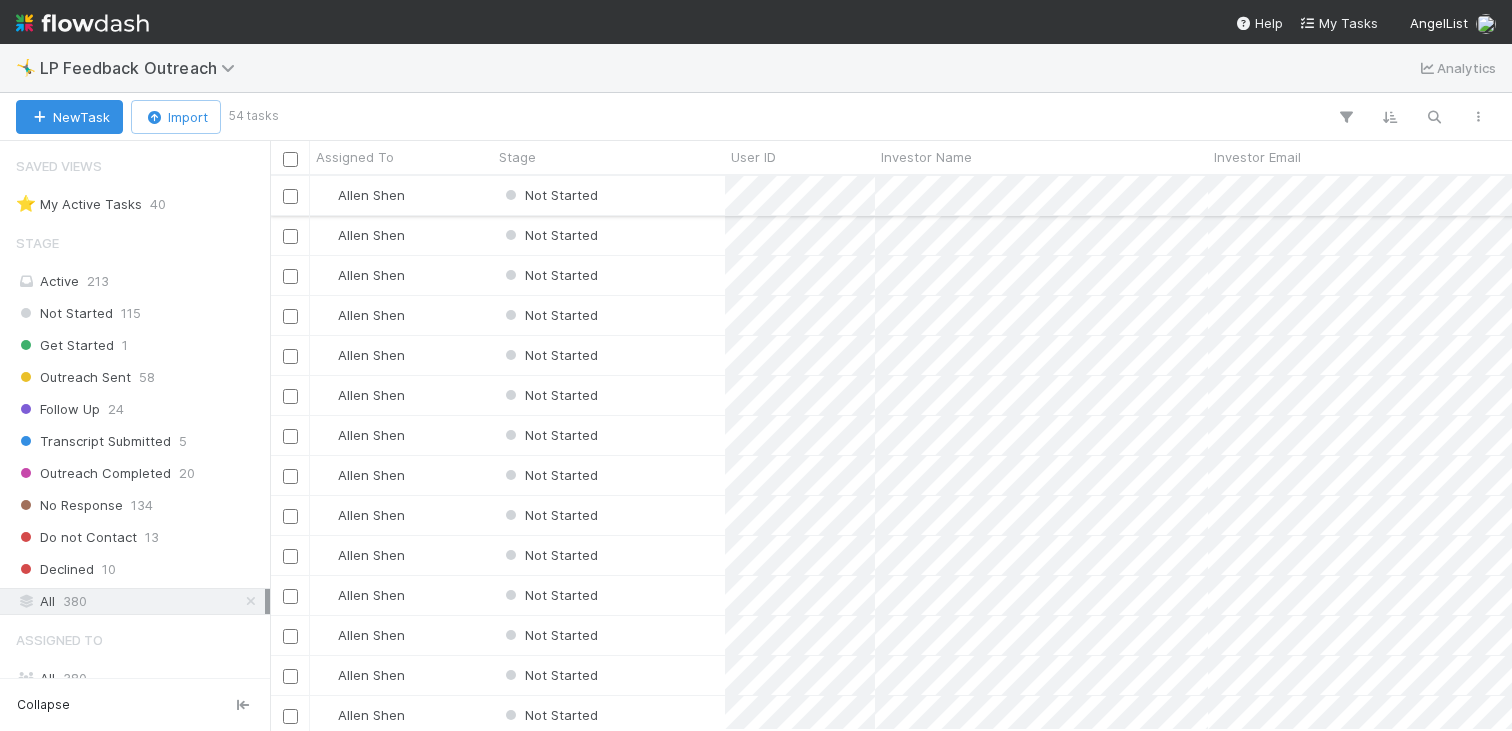 click on "Not Started" at bounding box center (609, 195) 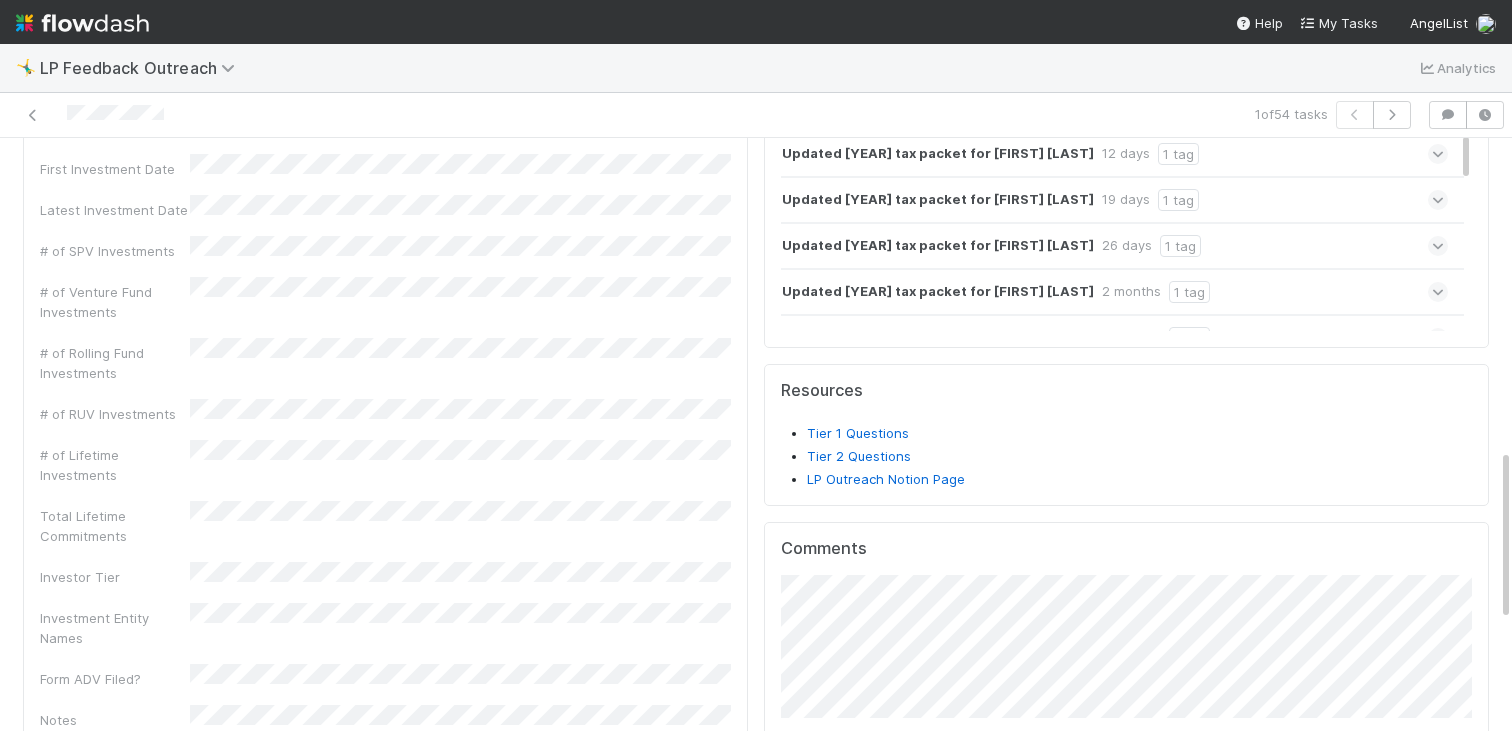 scroll, scrollTop: 0, scrollLeft: 0, axis: both 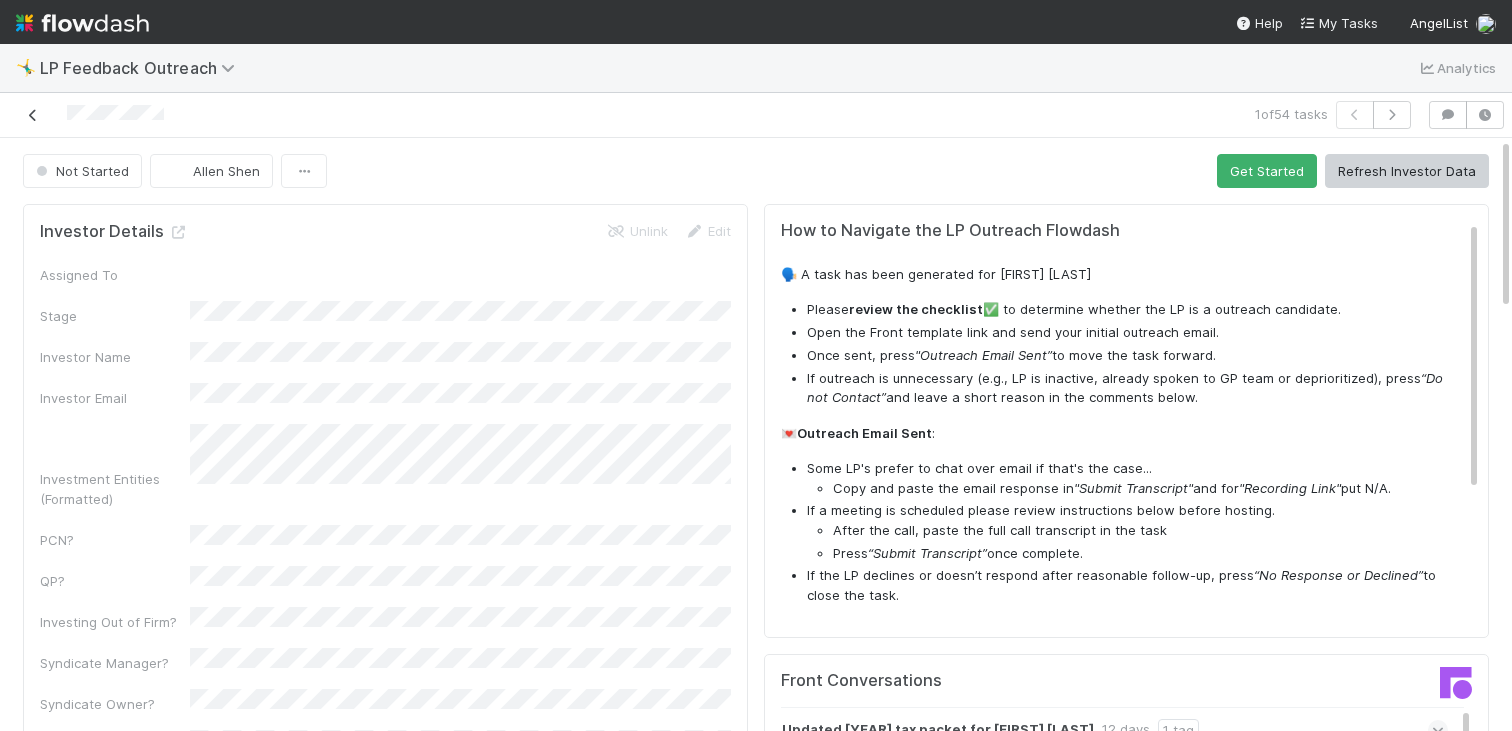 click at bounding box center (33, 115) 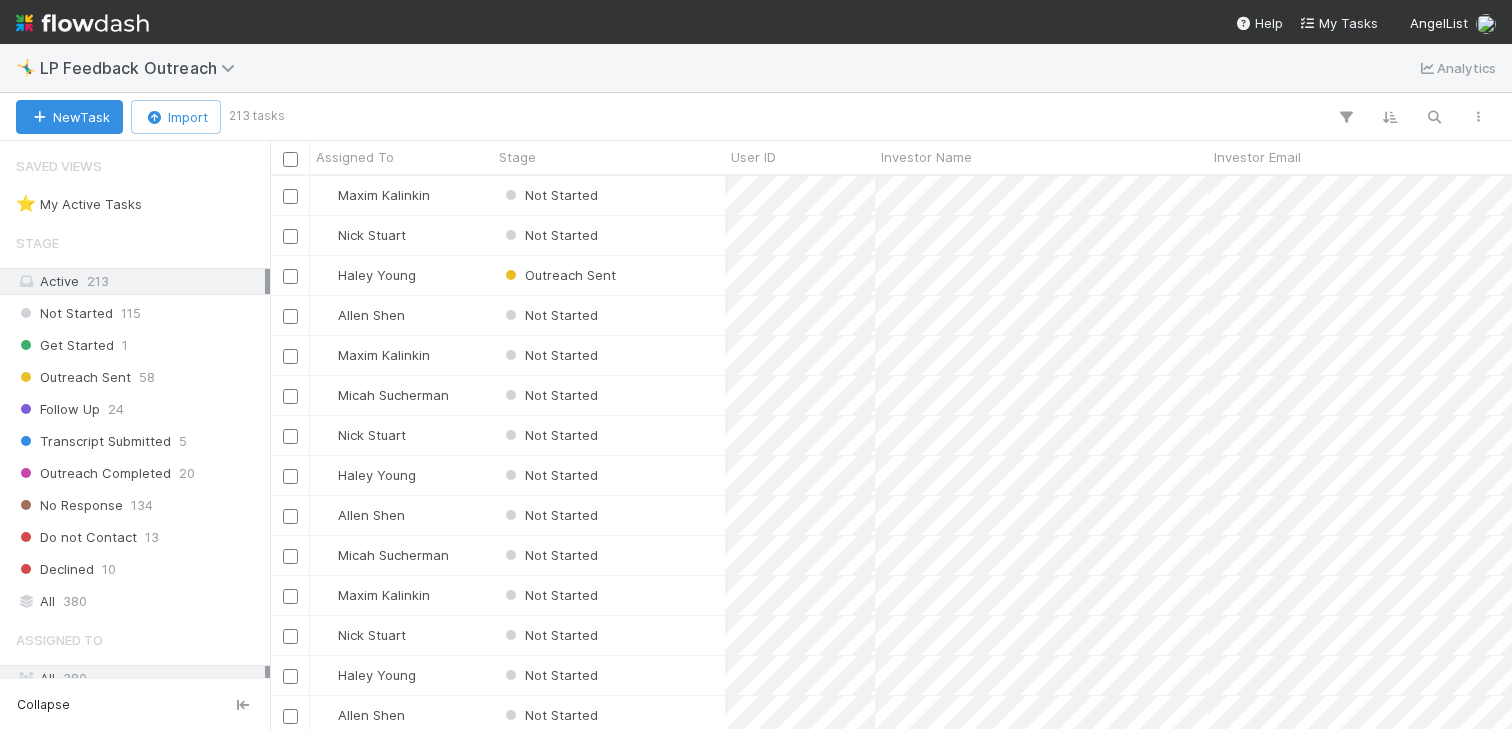 scroll, scrollTop: 0, scrollLeft: 1, axis: horizontal 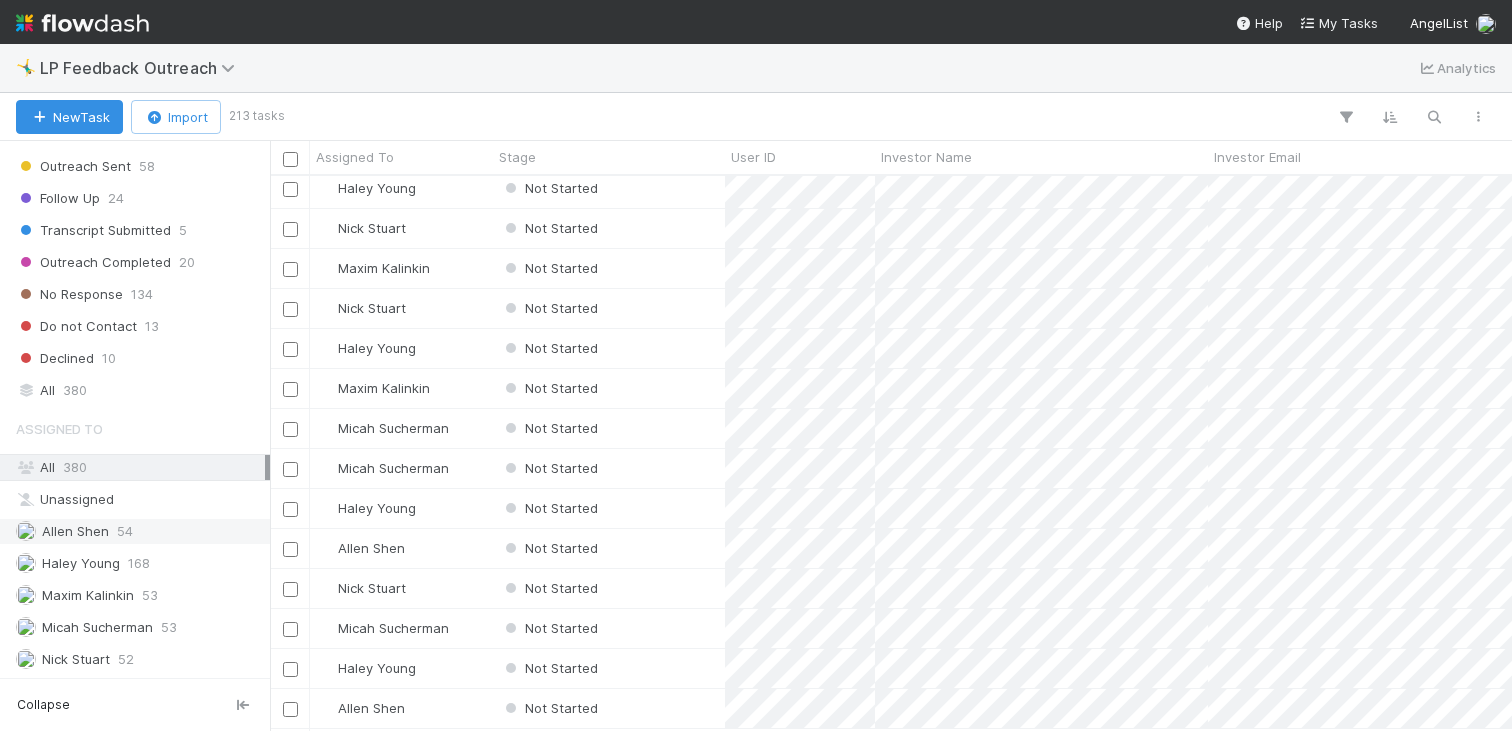 click on "54" at bounding box center [125, 531] 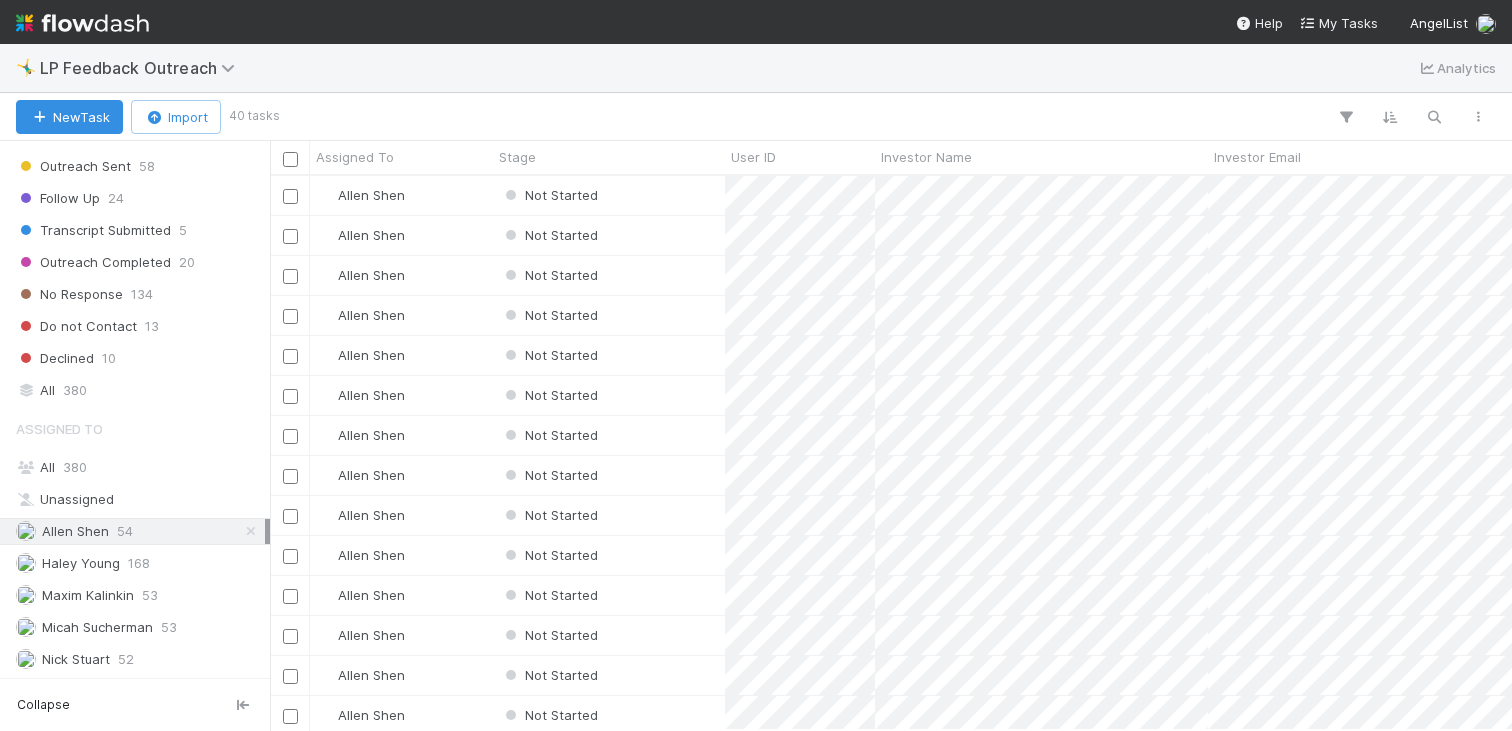 scroll, scrollTop: 0, scrollLeft: 1, axis: horizontal 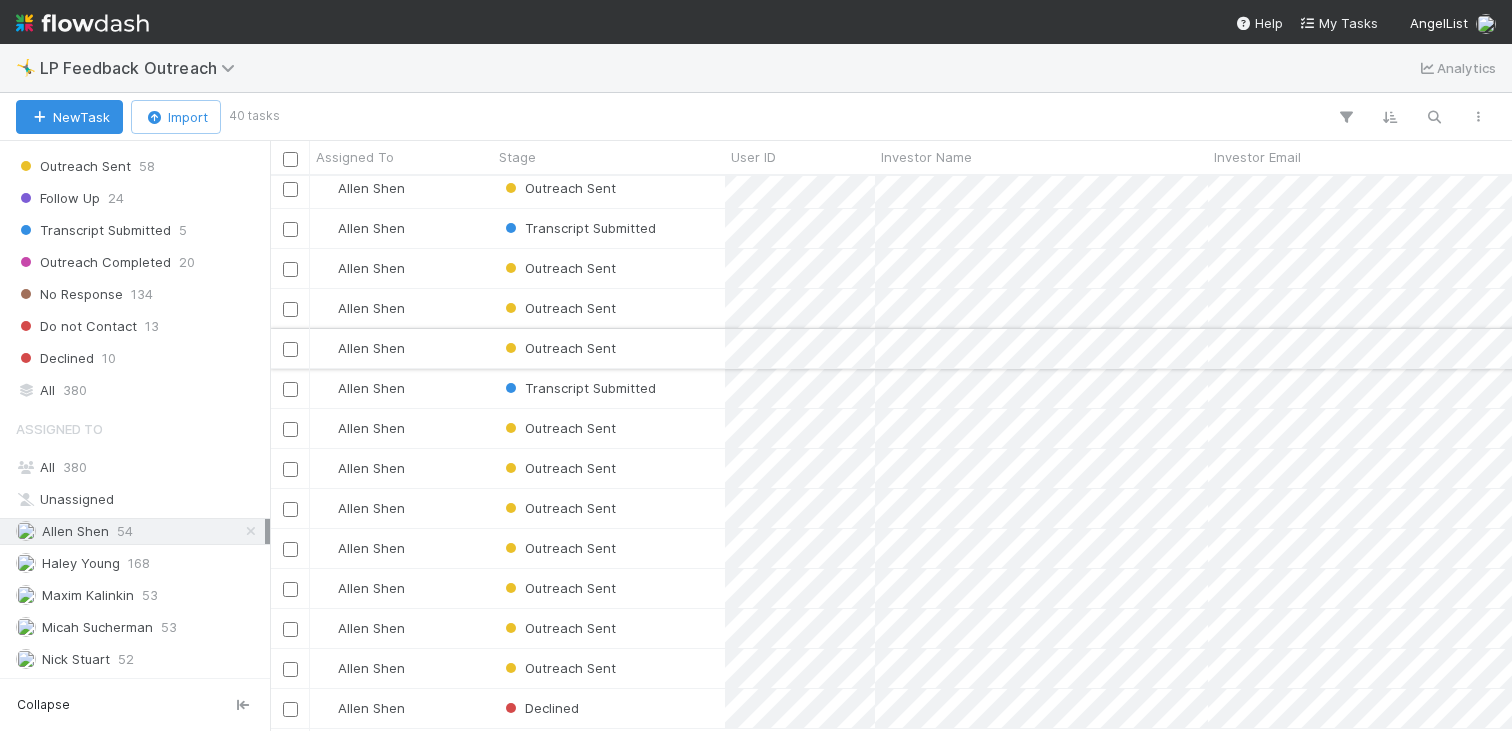 click on "Allen Shen" at bounding box center [401, 348] 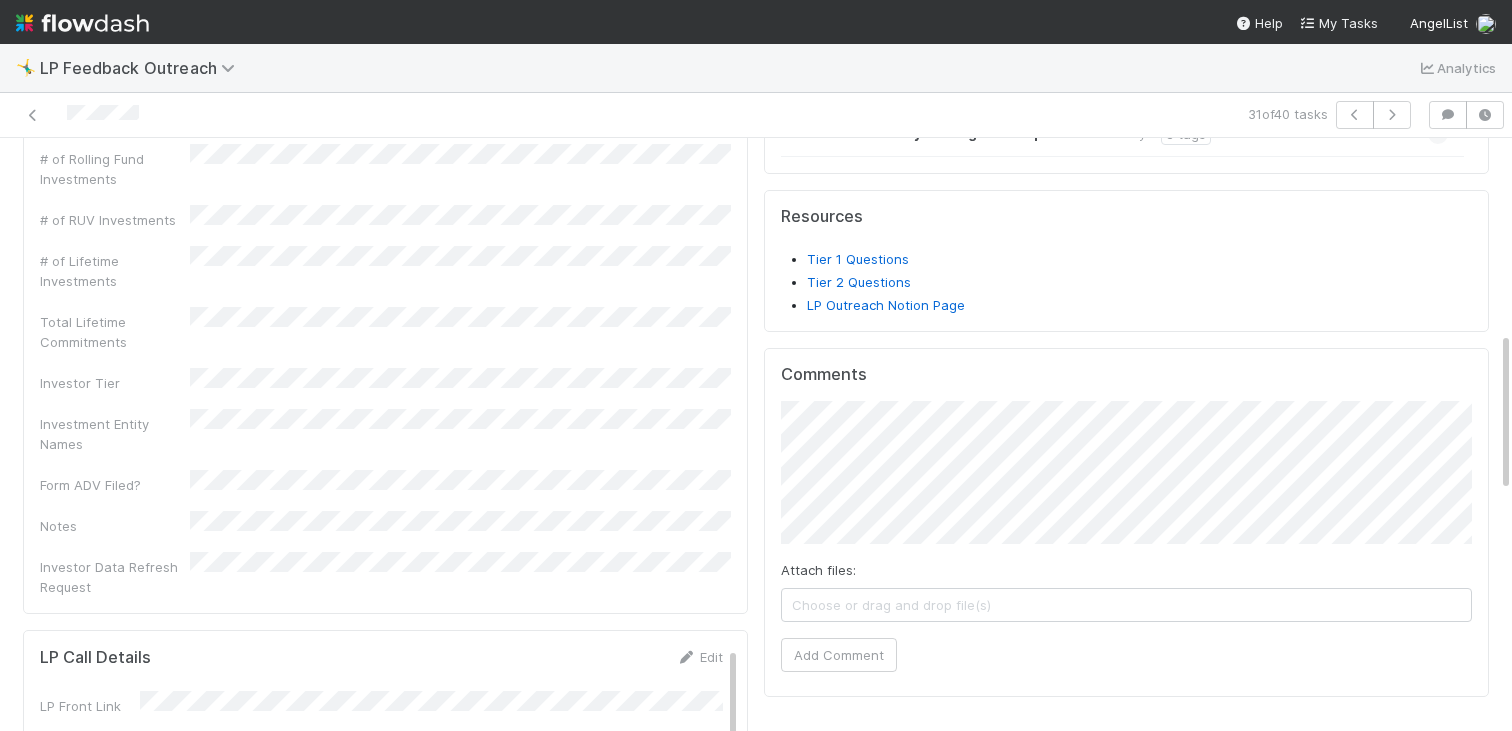 scroll, scrollTop: 1477, scrollLeft: 0, axis: vertical 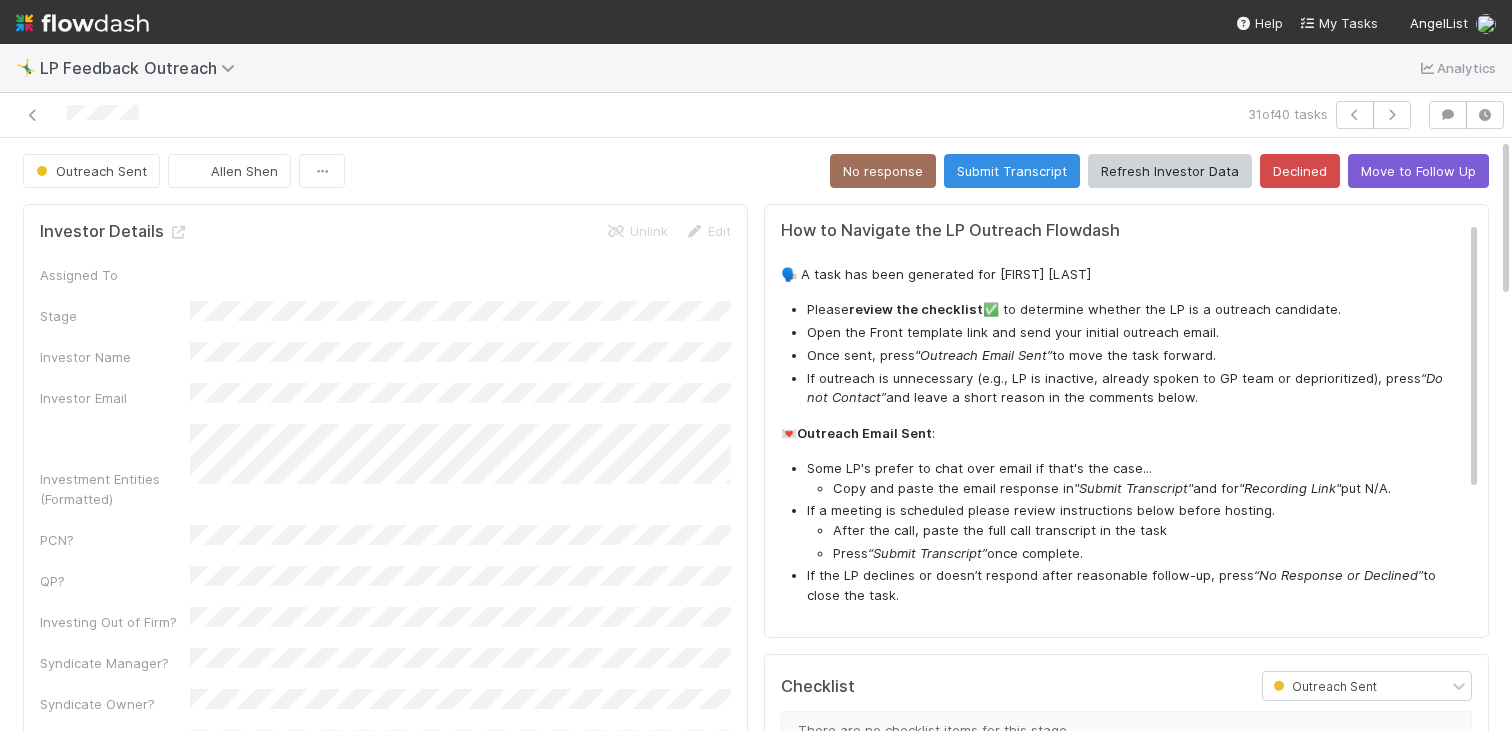 click at bounding box center (362, 115) 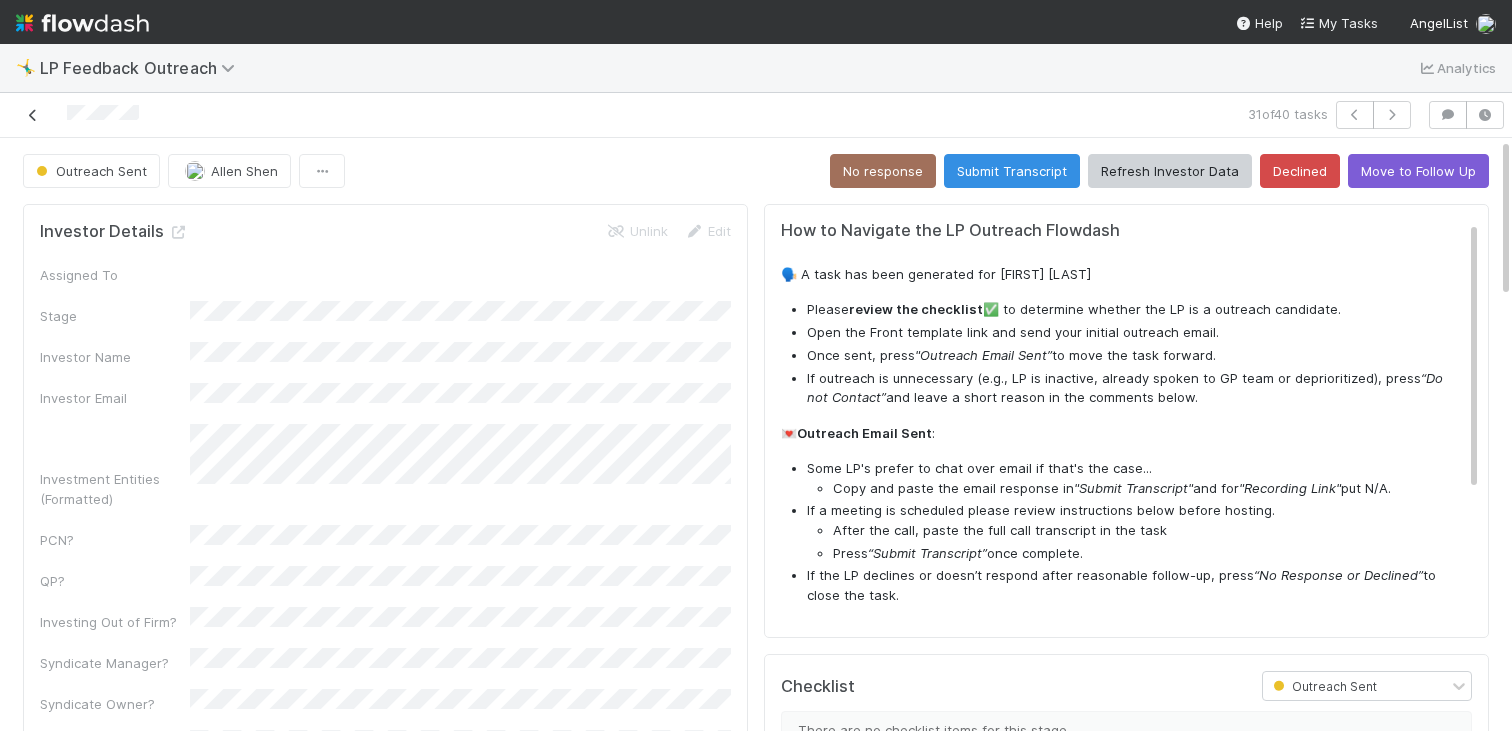 click at bounding box center (33, 115) 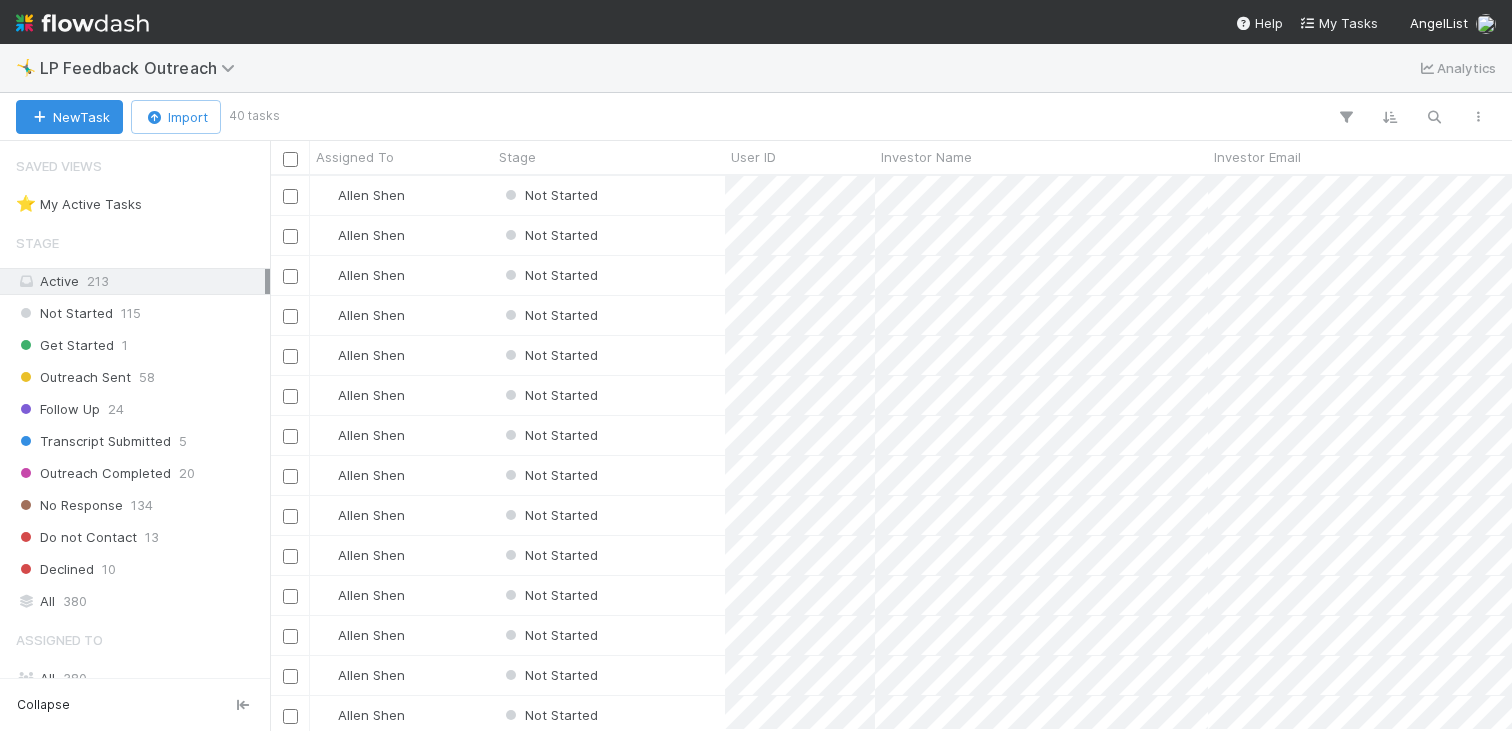 scroll, scrollTop: 0, scrollLeft: 1, axis: horizontal 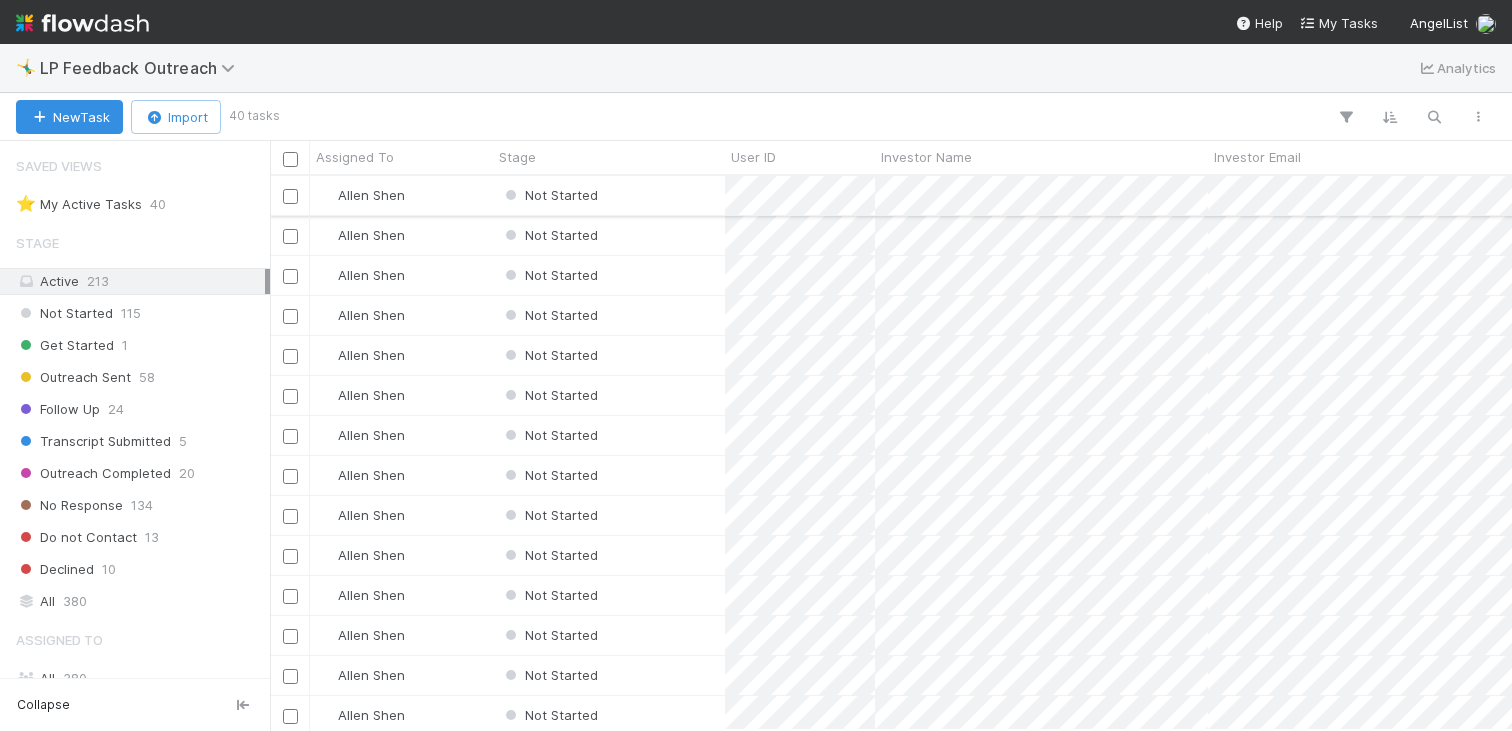 click on "Allen Shen" at bounding box center (401, 195) 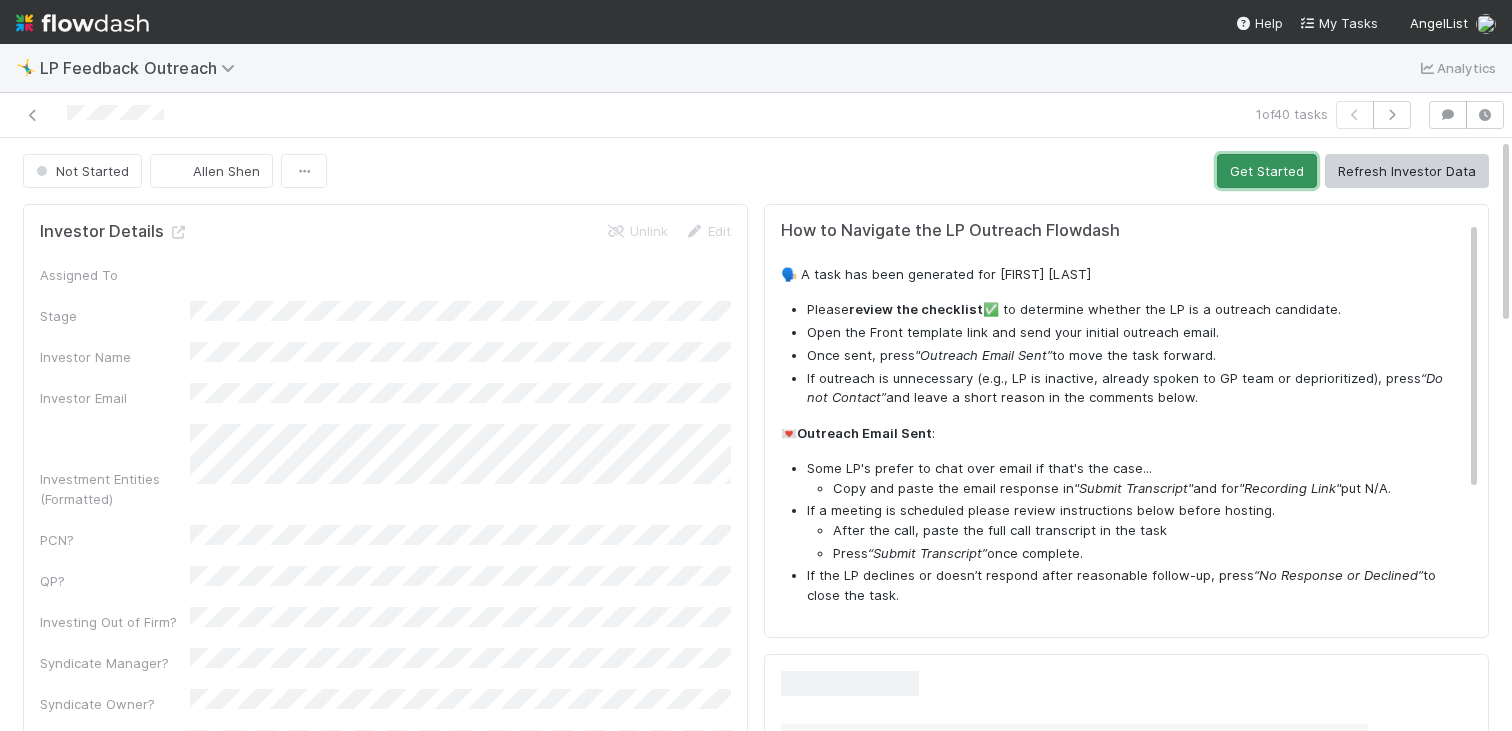 click on "Get Started" at bounding box center (1267, 171) 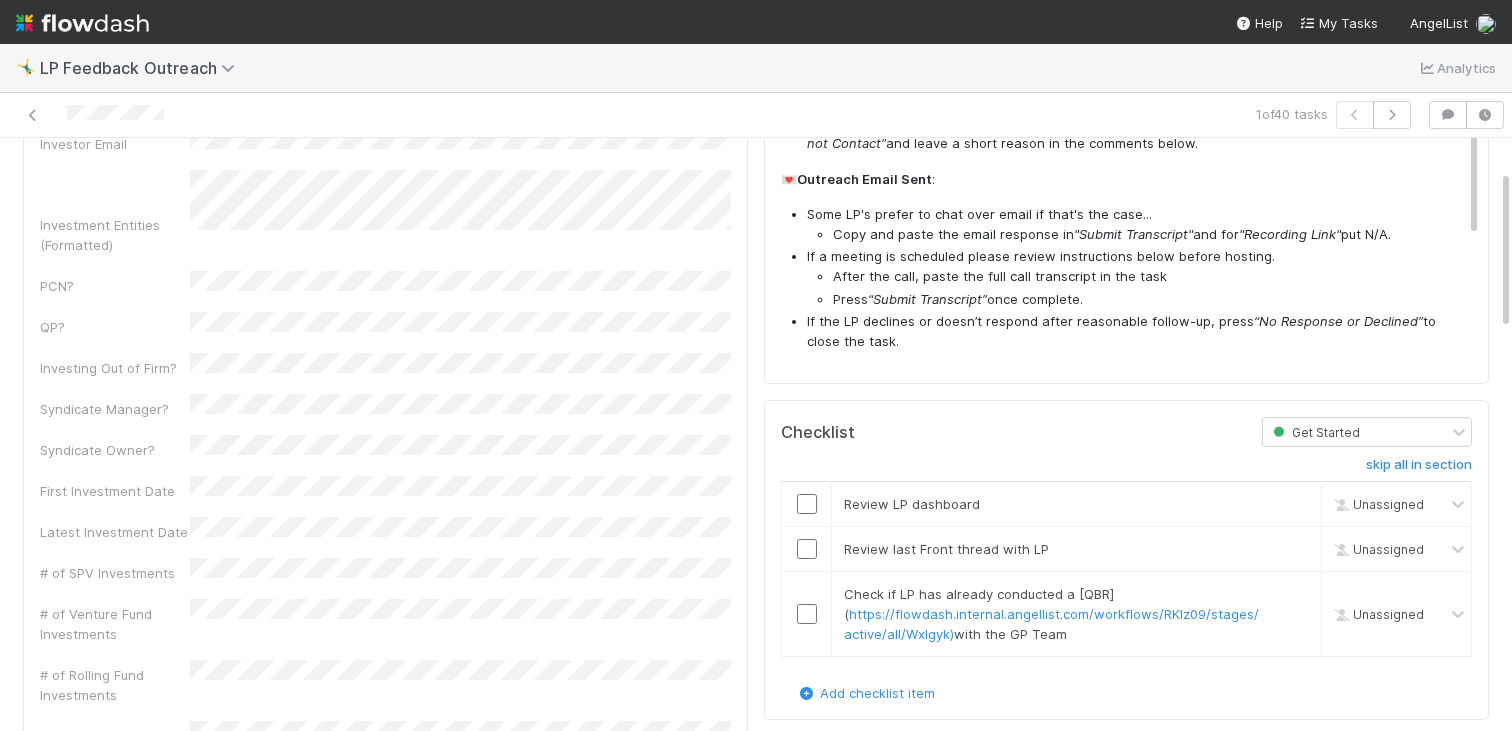 scroll, scrollTop: 312, scrollLeft: 0, axis: vertical 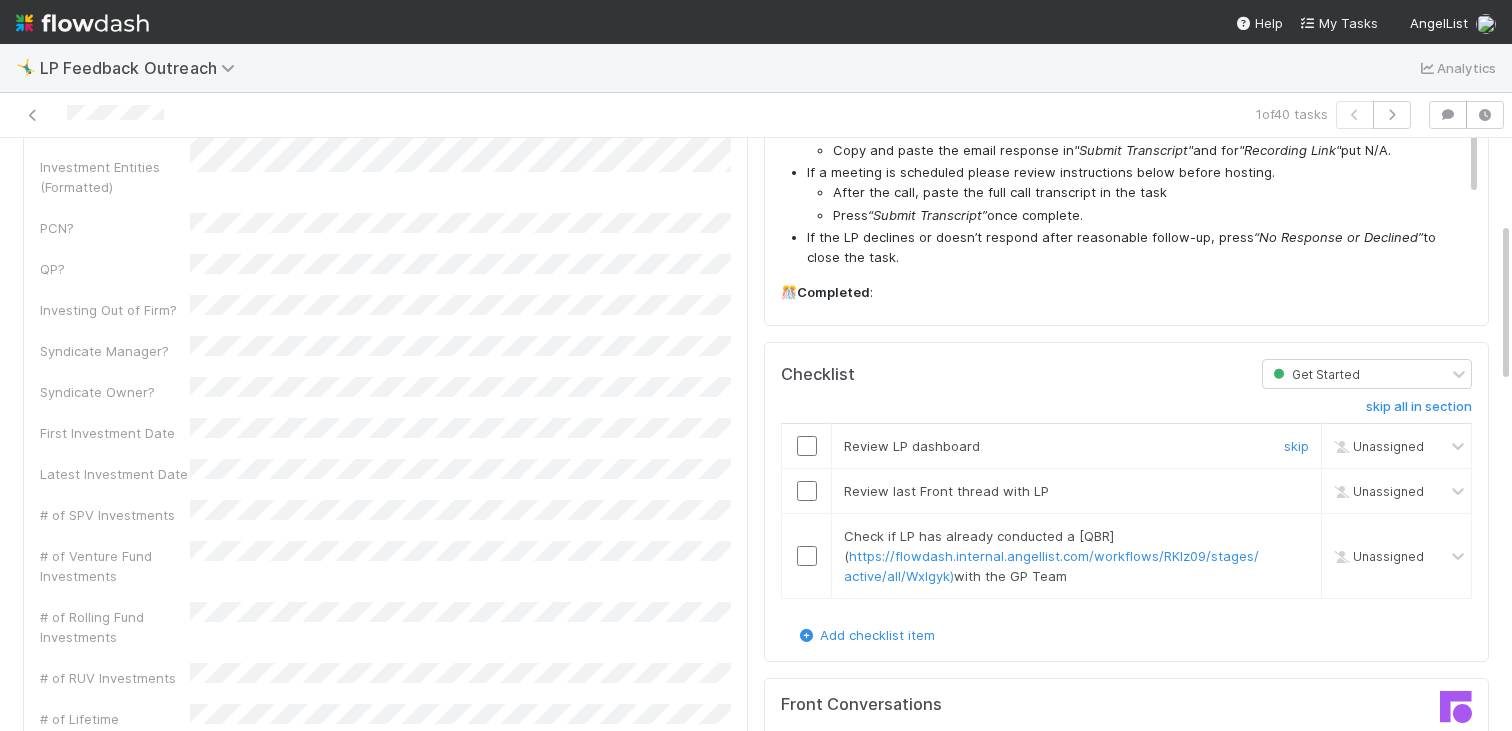 click at bounding box center [807, 446] 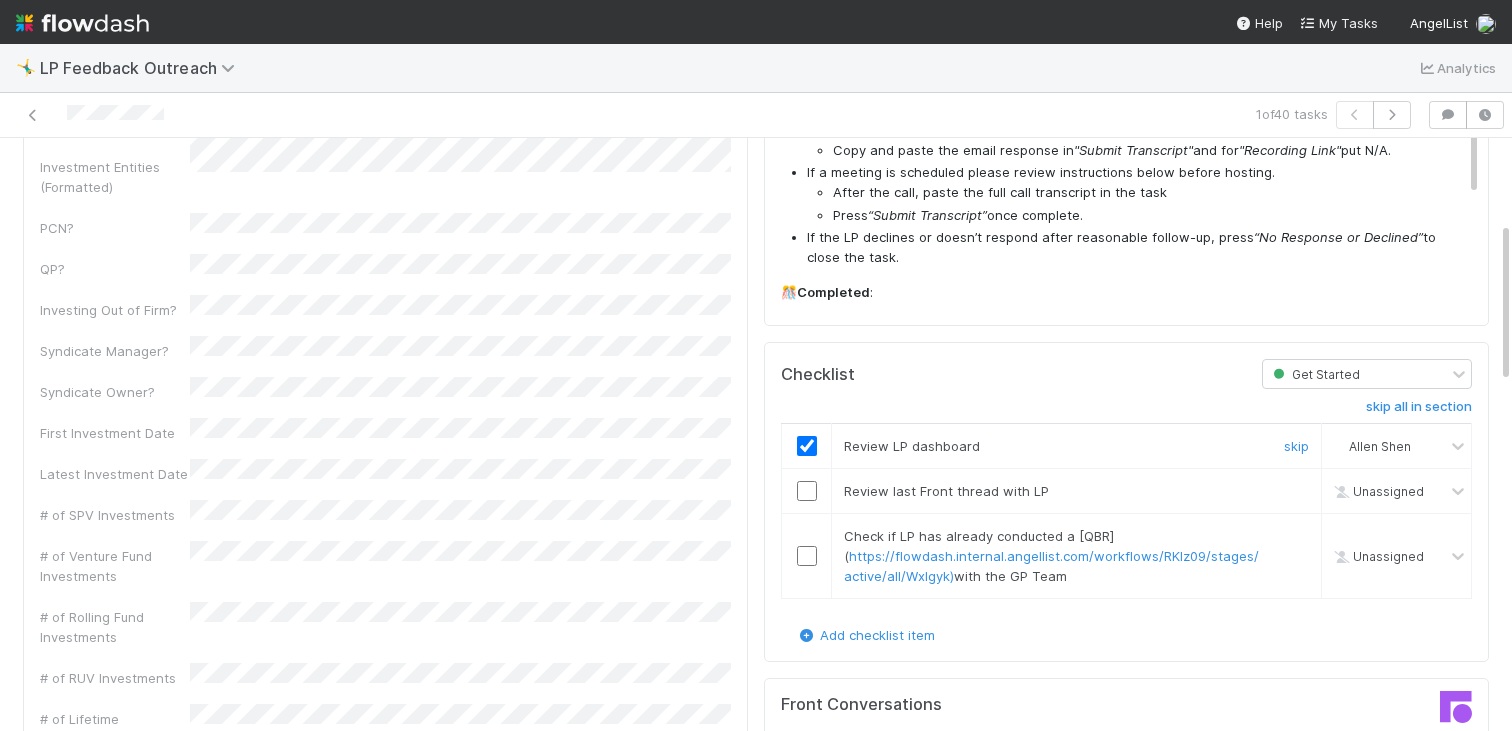 click at bounding box center [807, 446] 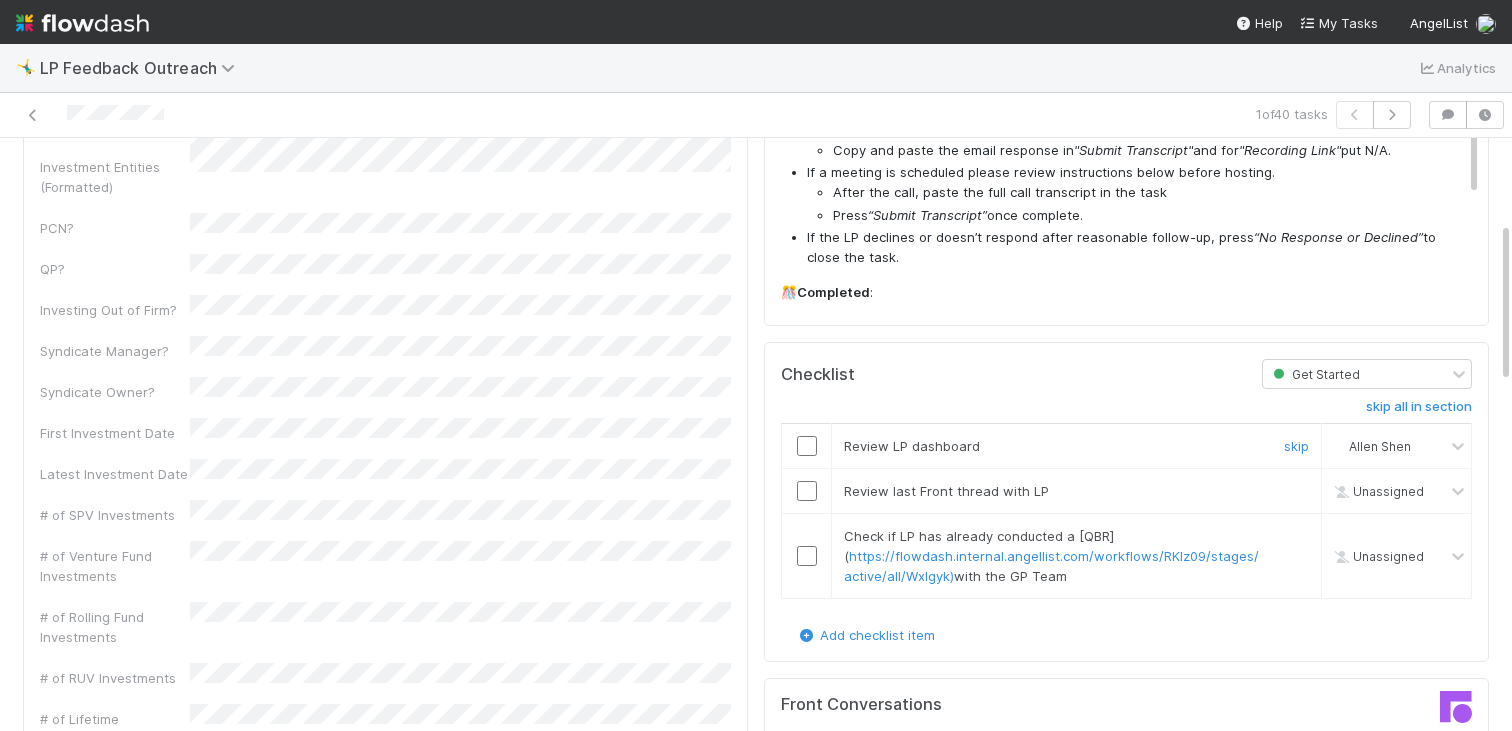 checkbox on "false" 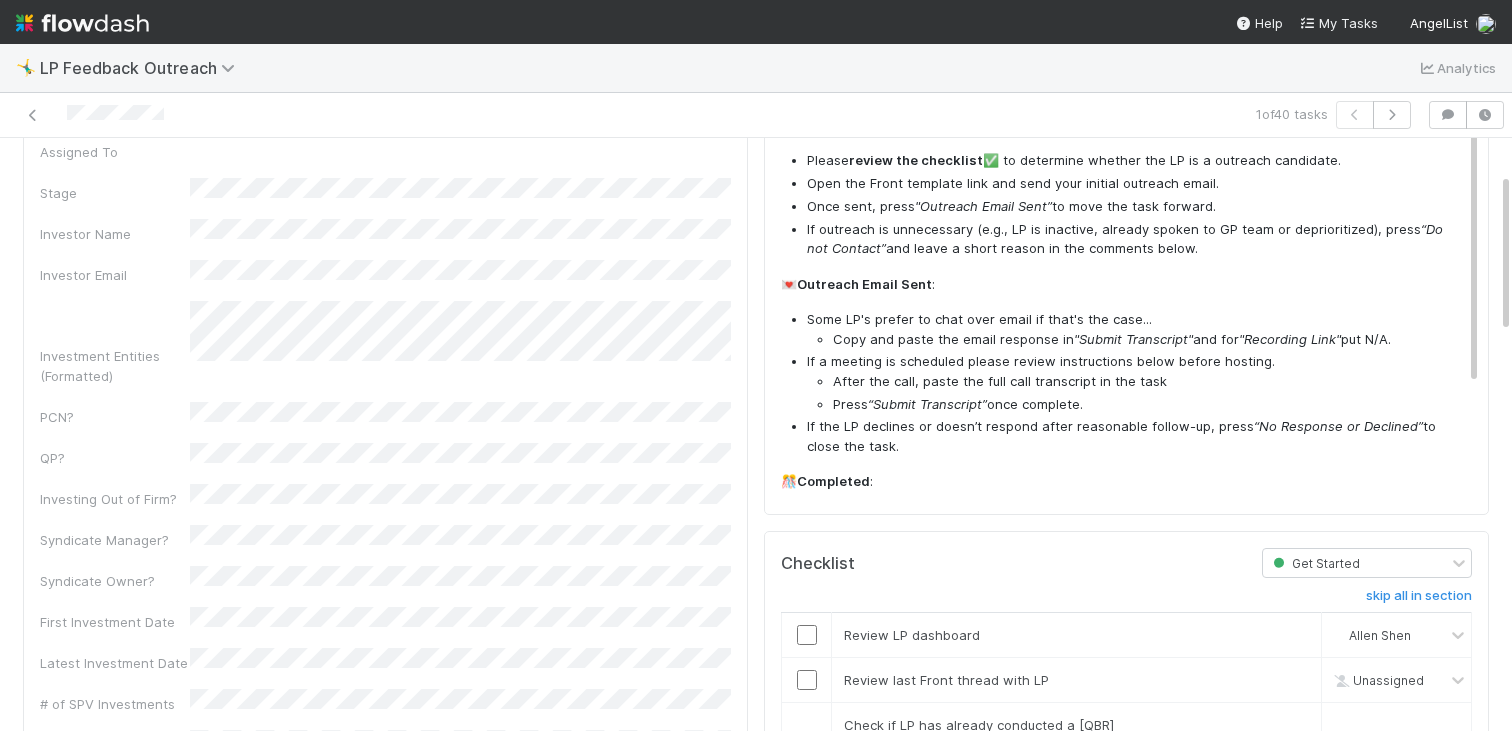 scroll, scrollTop: 52, scrollLeft: 0, axis: vertical 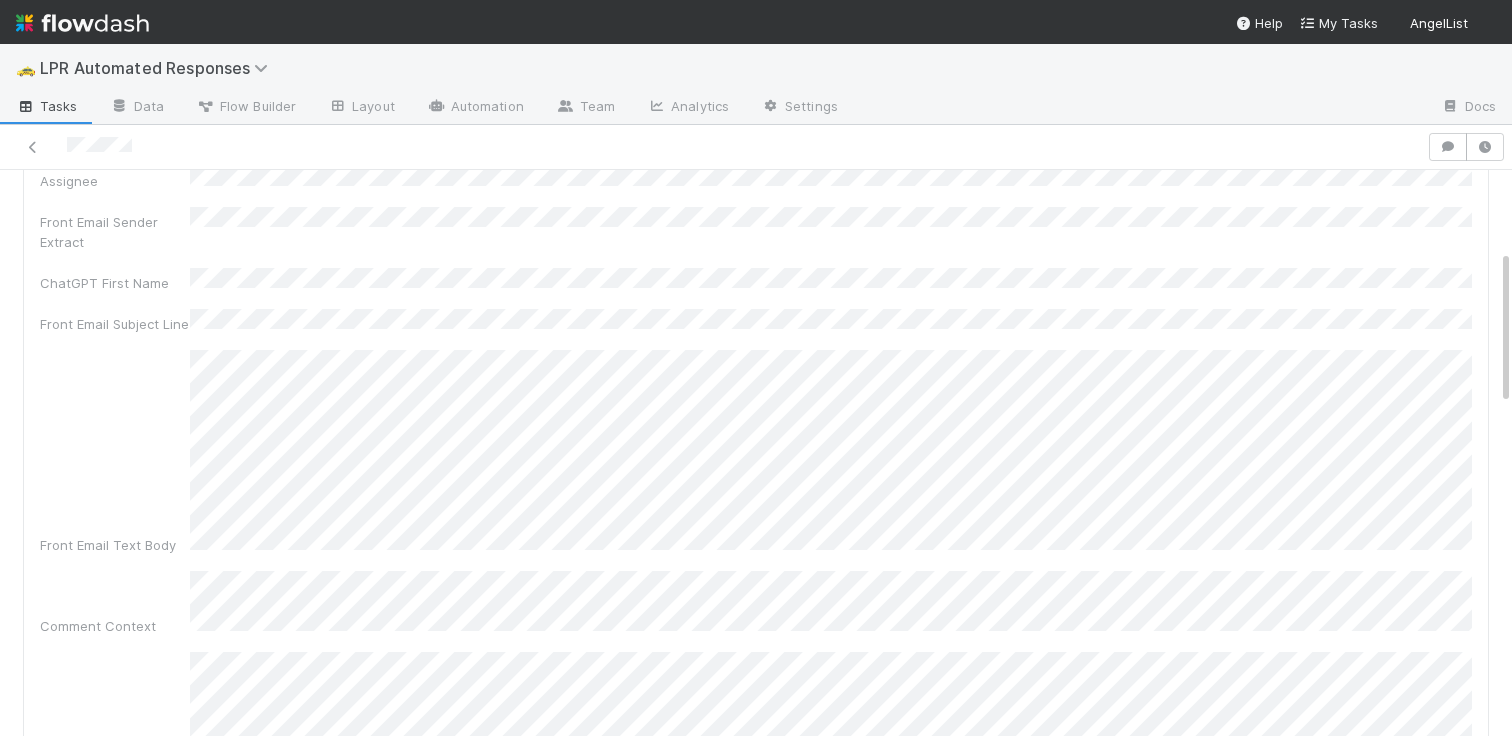 click on "Comment Context" at bounding box center [756, 603] 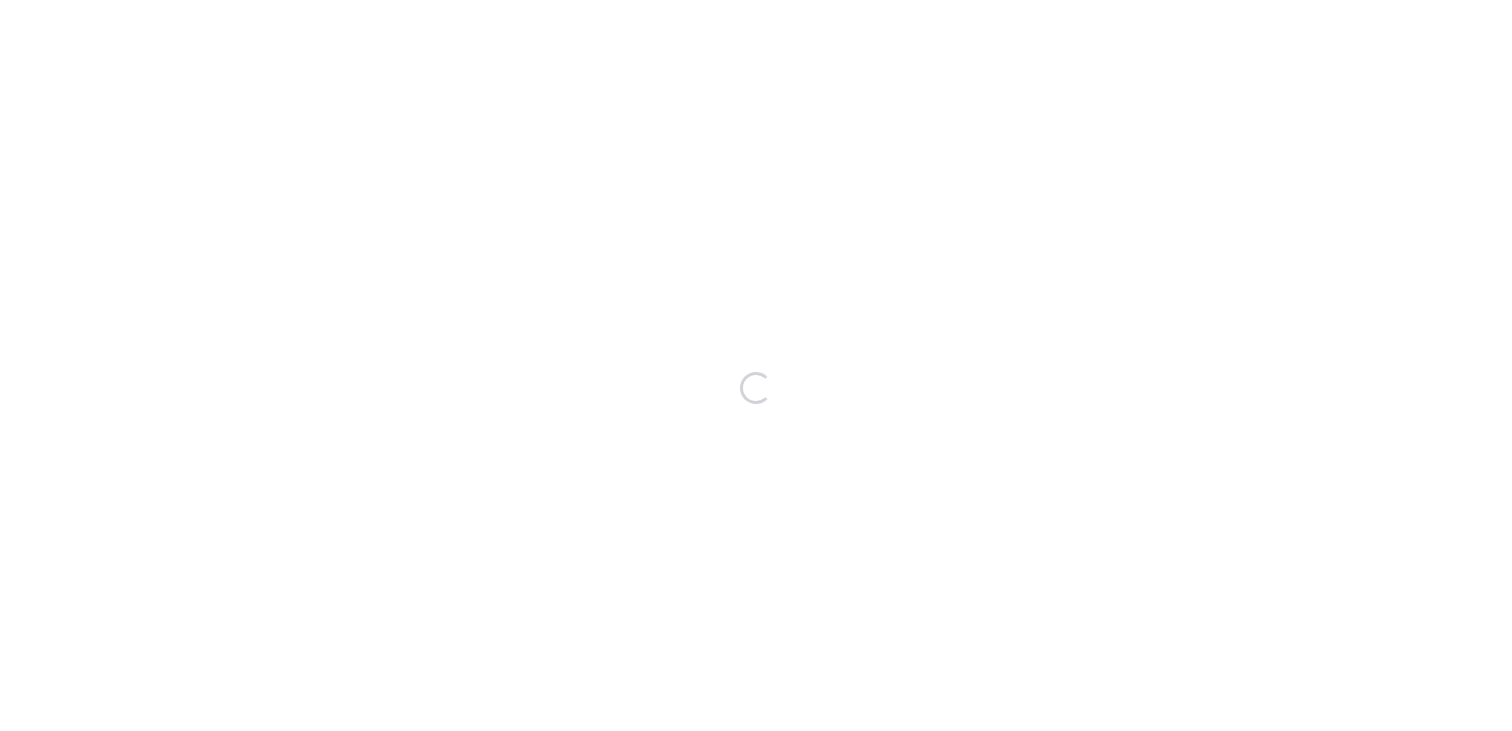 scroll, scrollTop: 0, scrollLeft: 0, axis: both 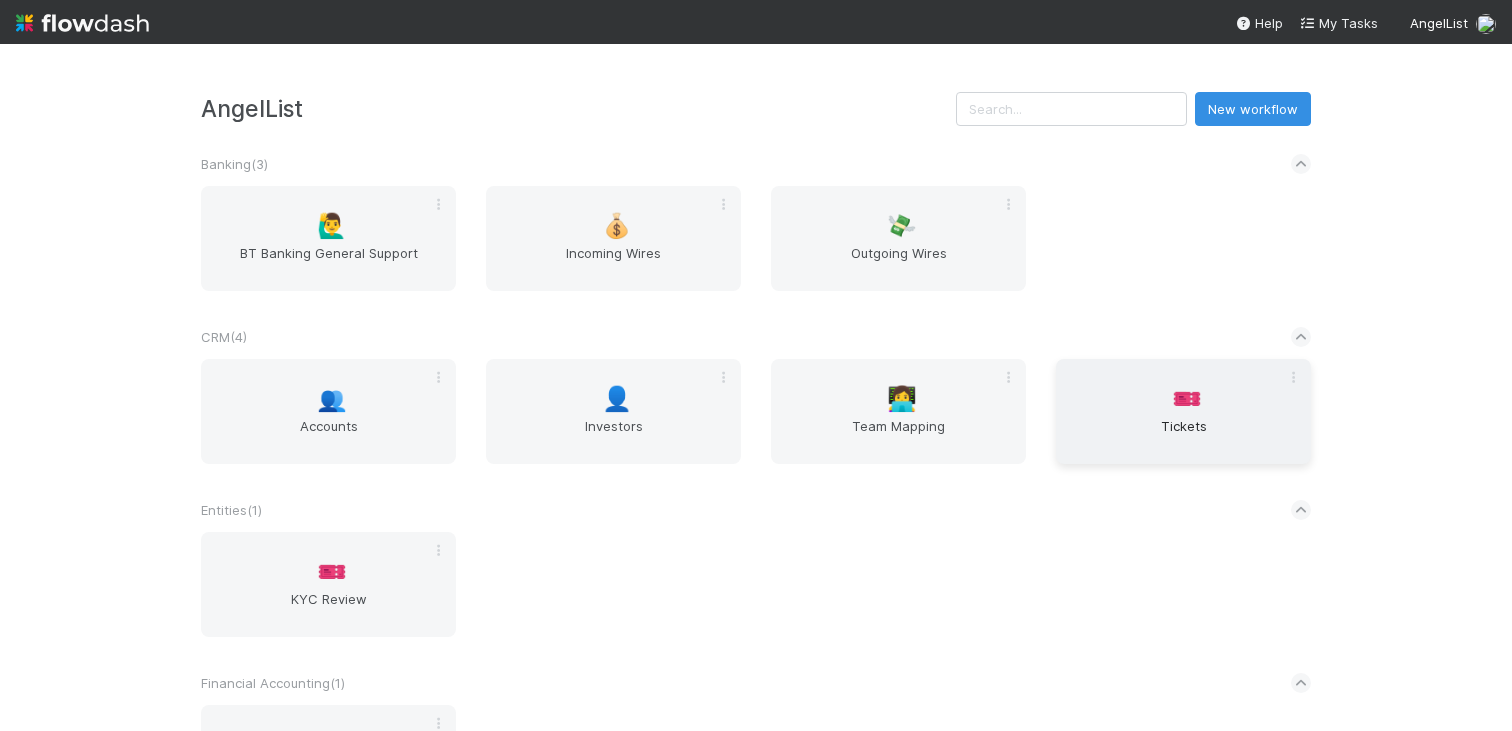 click on "🎫 Tickets" at bounding box center (1183, 411) 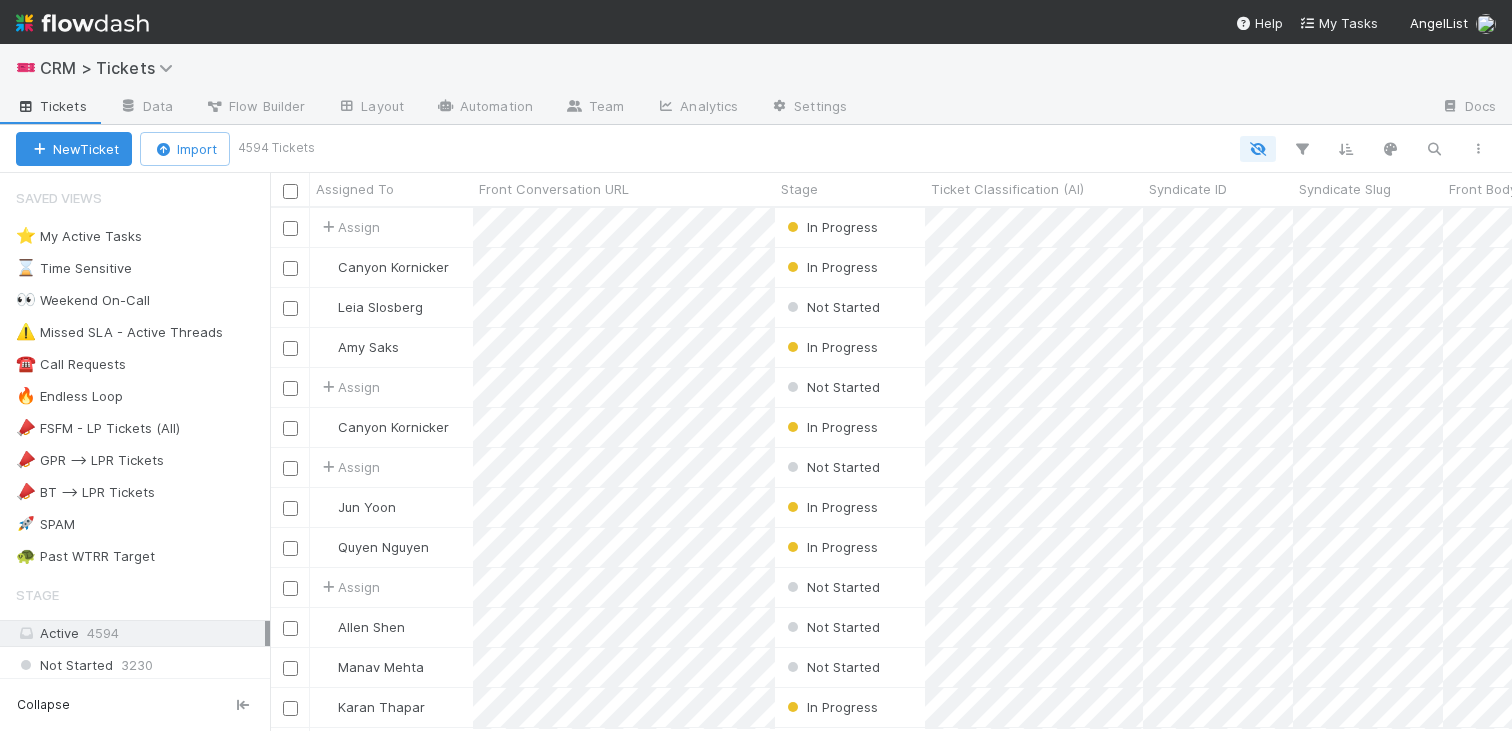 scroll, scrollTop: 522, scrollLeft: 1242, axis: both 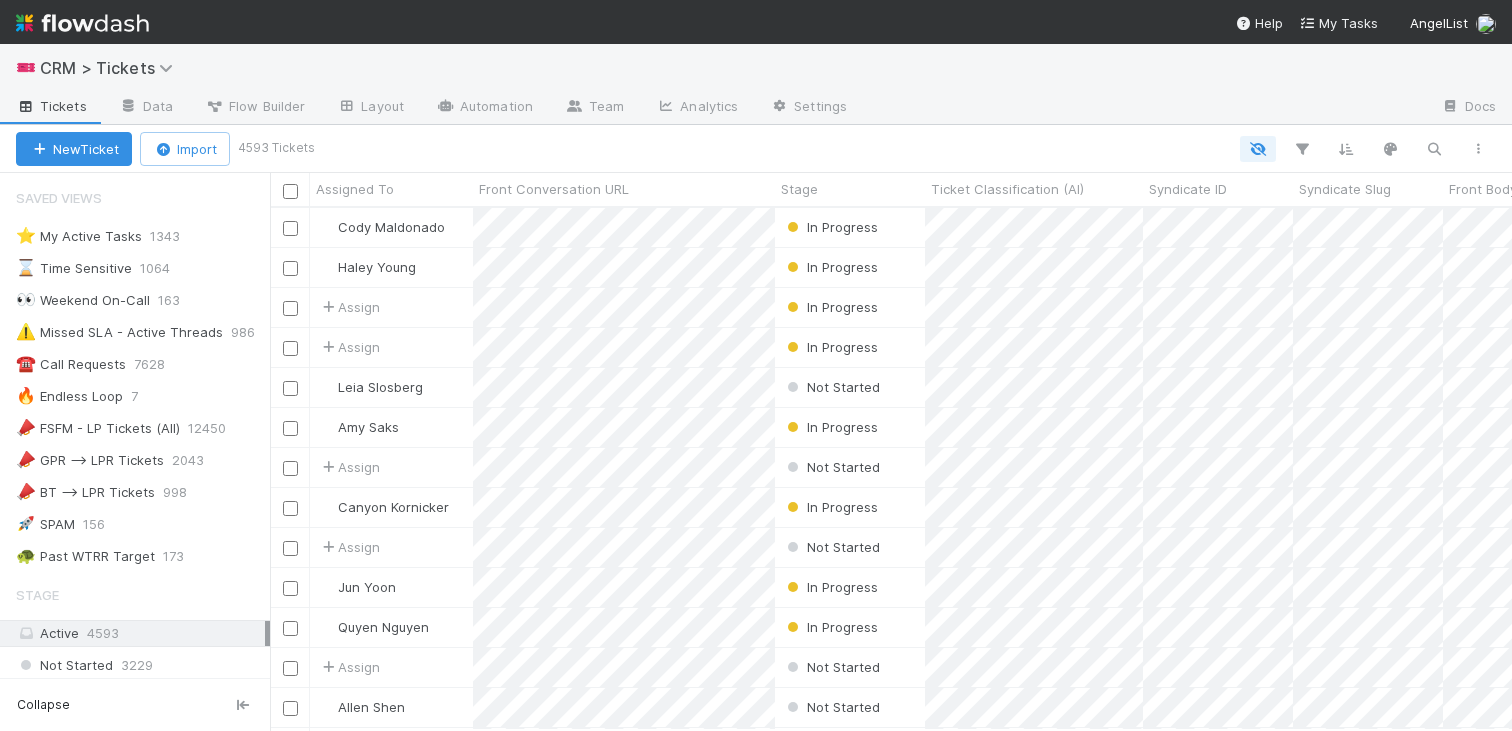 click on "🎫 CRM > Tickets" at bounding box center [756, 68] 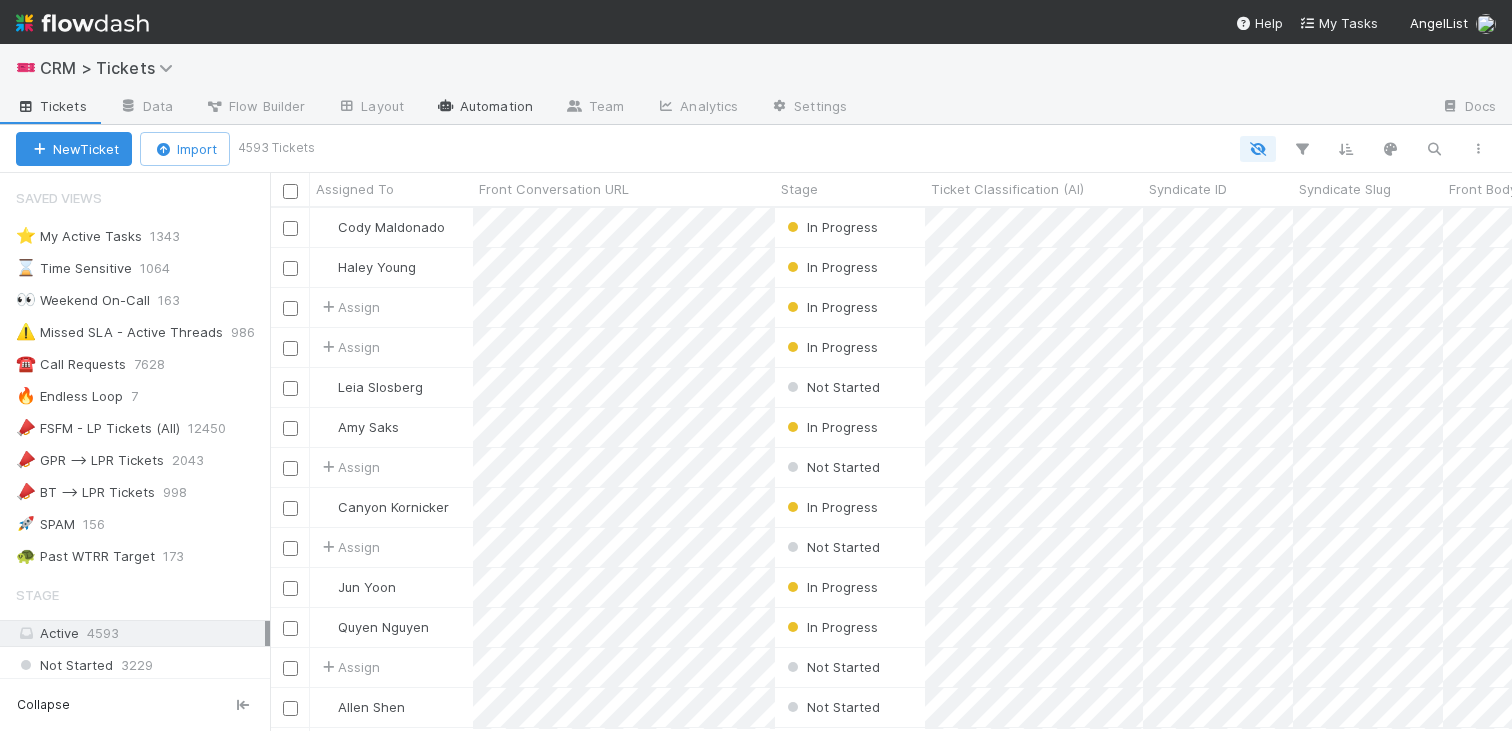 click on "Automation" at bounding box center [484, 108] 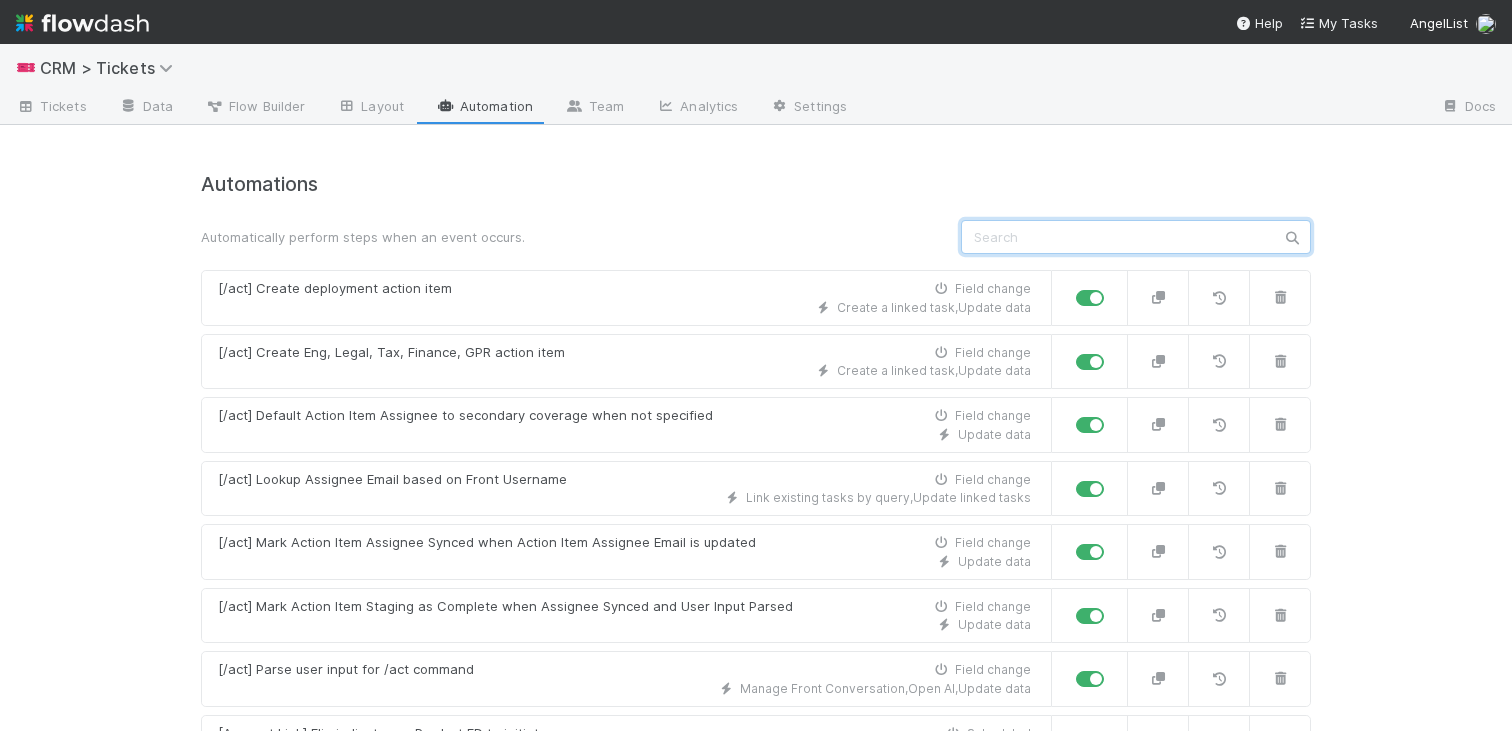 click at bounding box center (1136, 237) 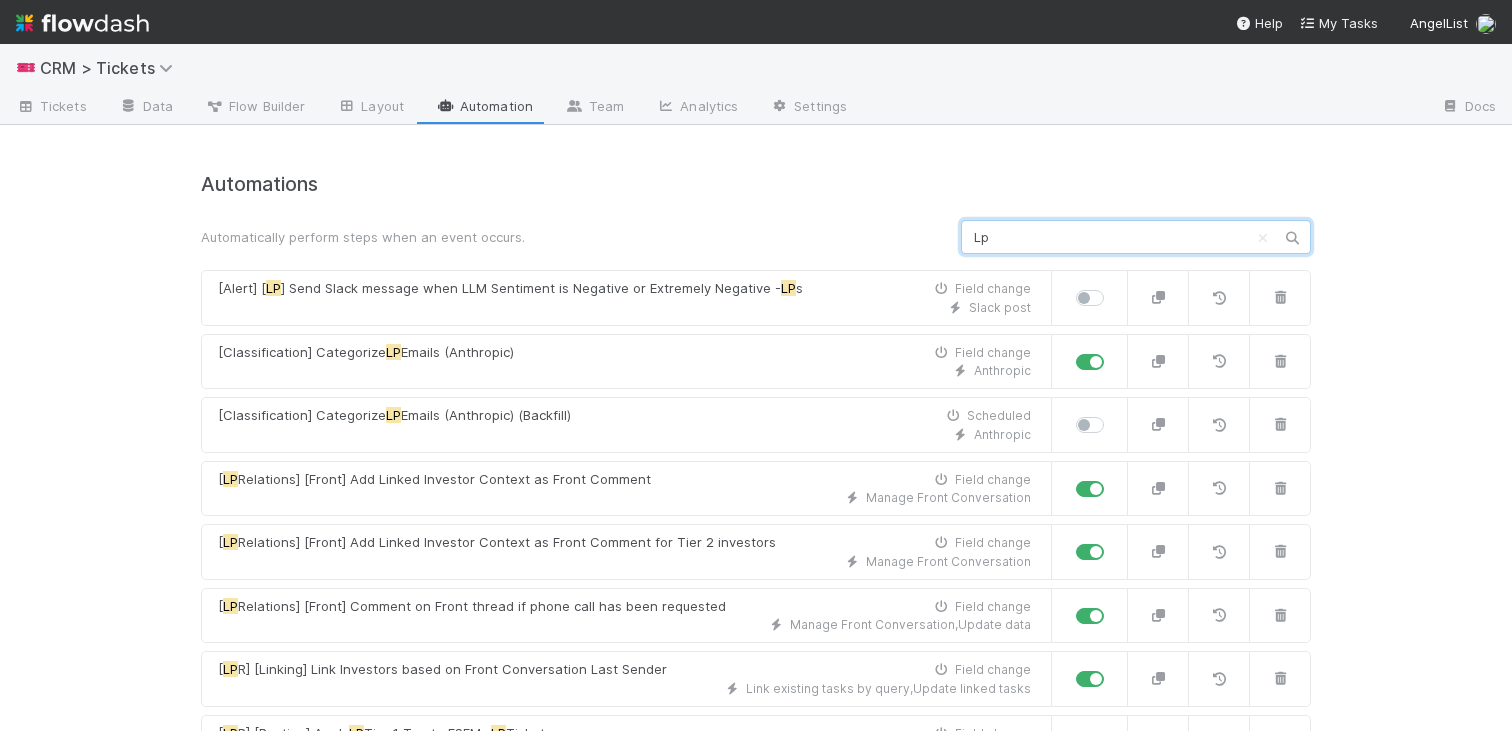type on "L" 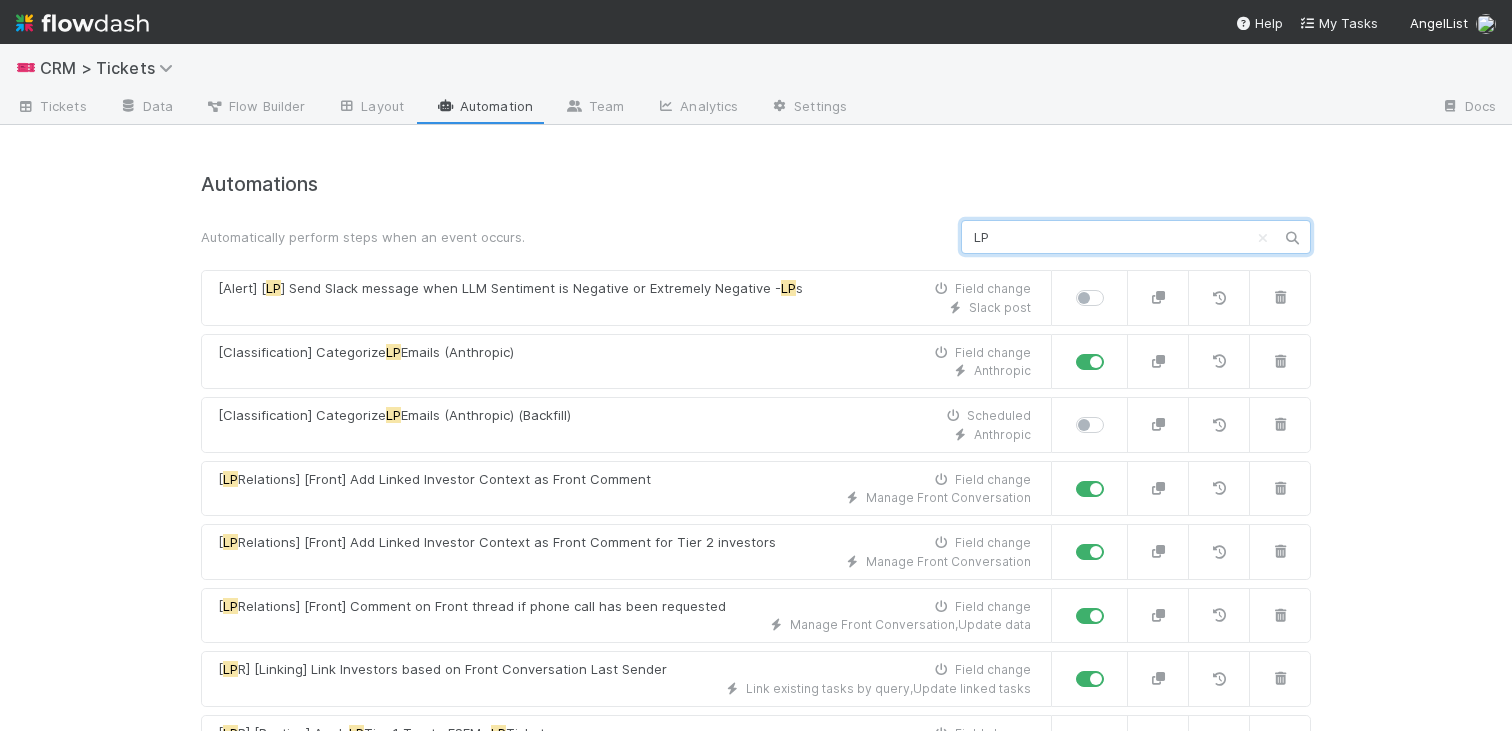 type on "L" 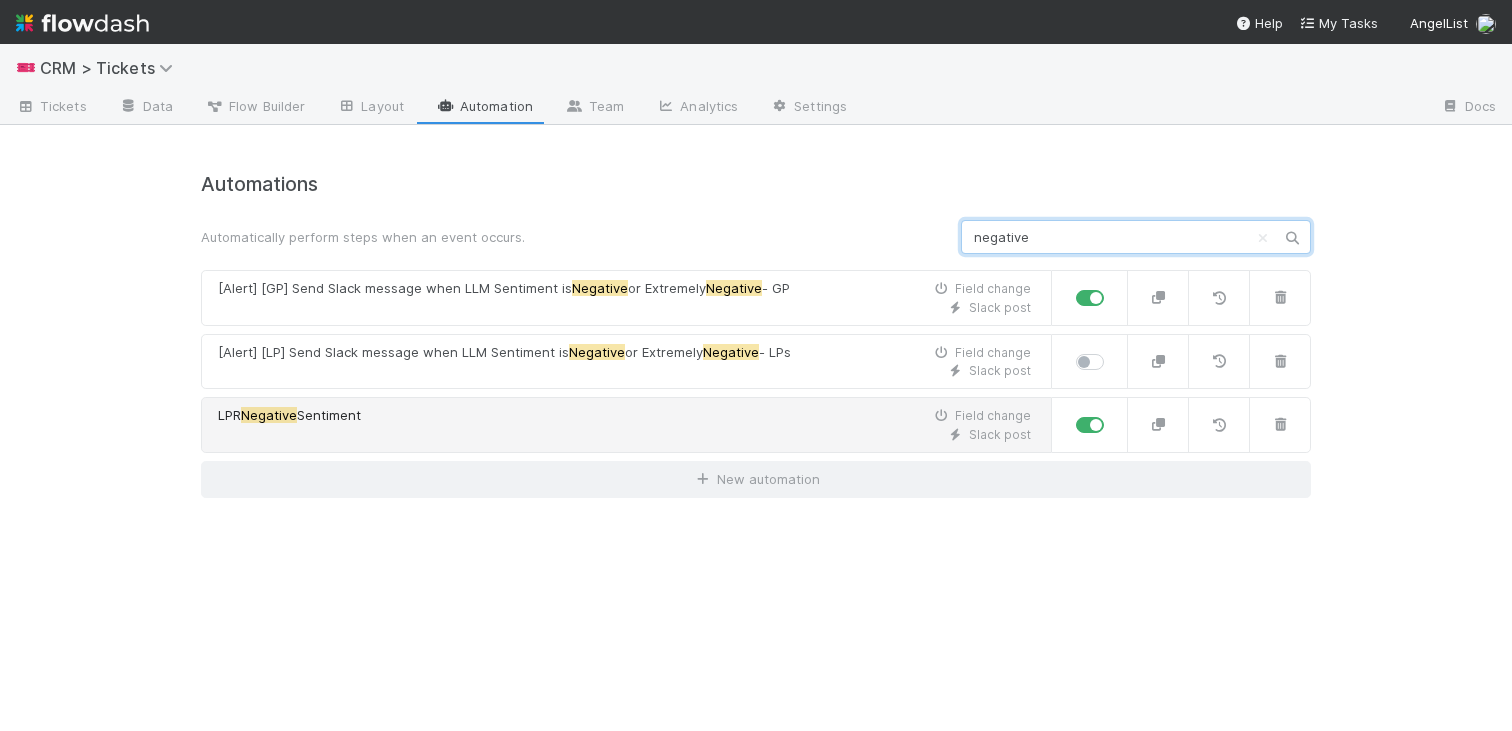 type on "negative" 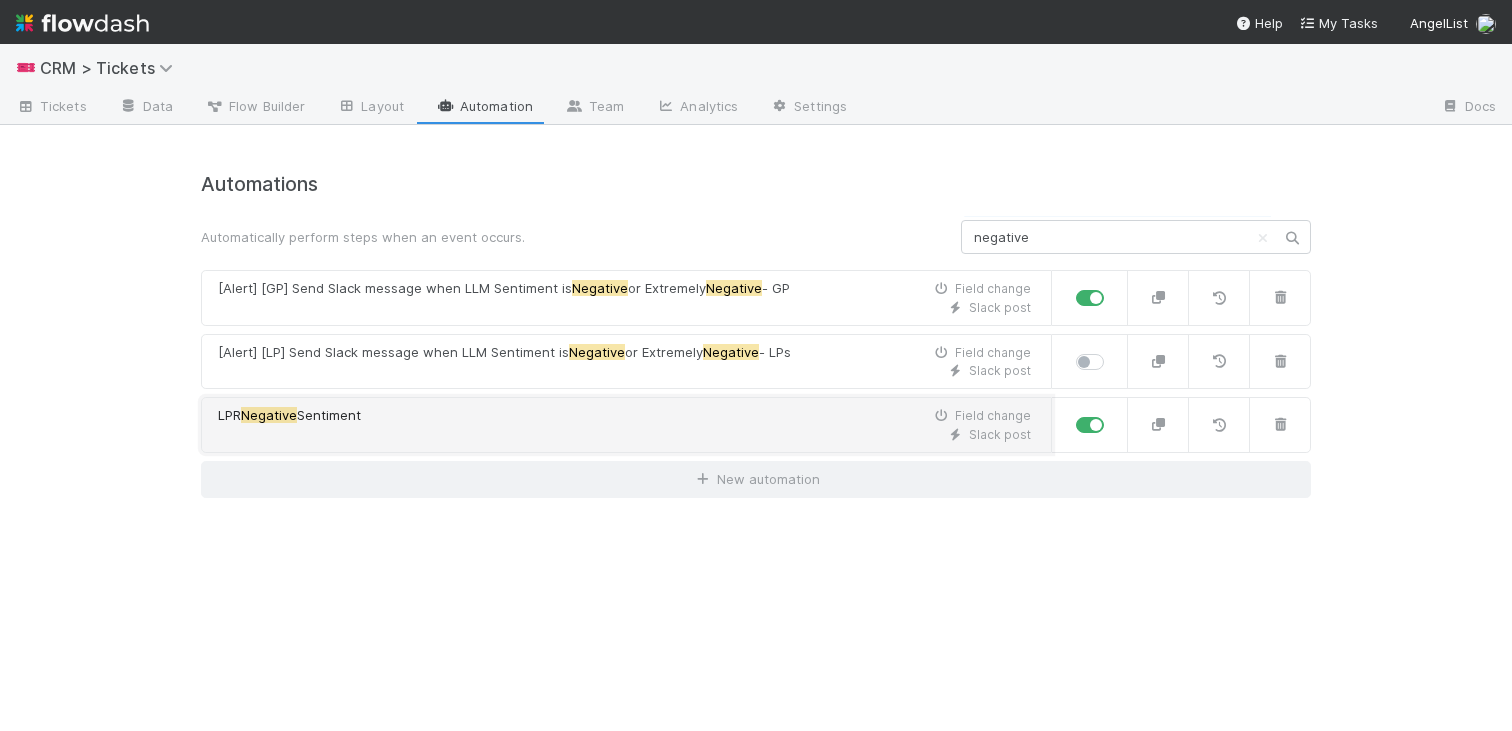 click on "LPR  Negative  Sentiment Field change" at bounding box center [624, 416] 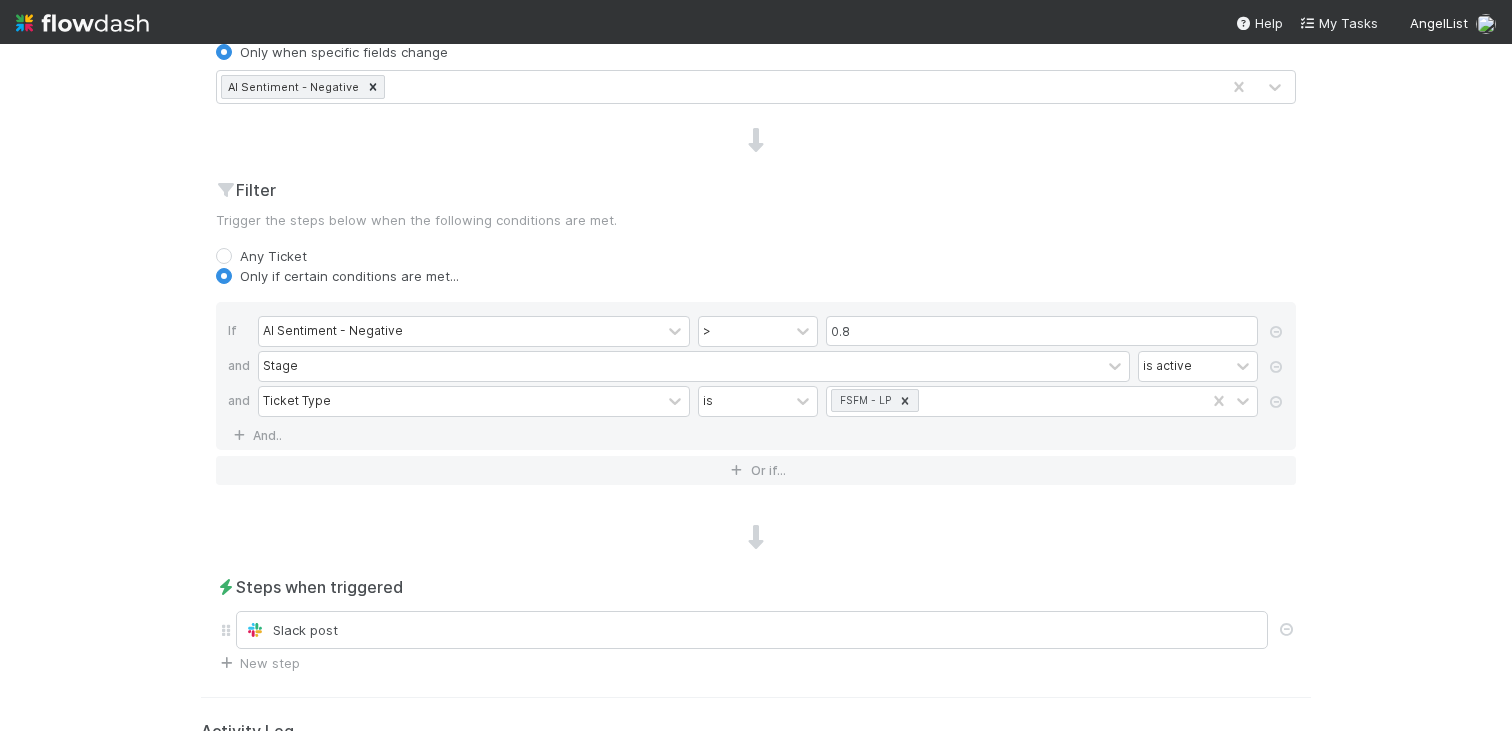 scroll, scrollTop: 783, scrollLeft: 0, axis: vertical 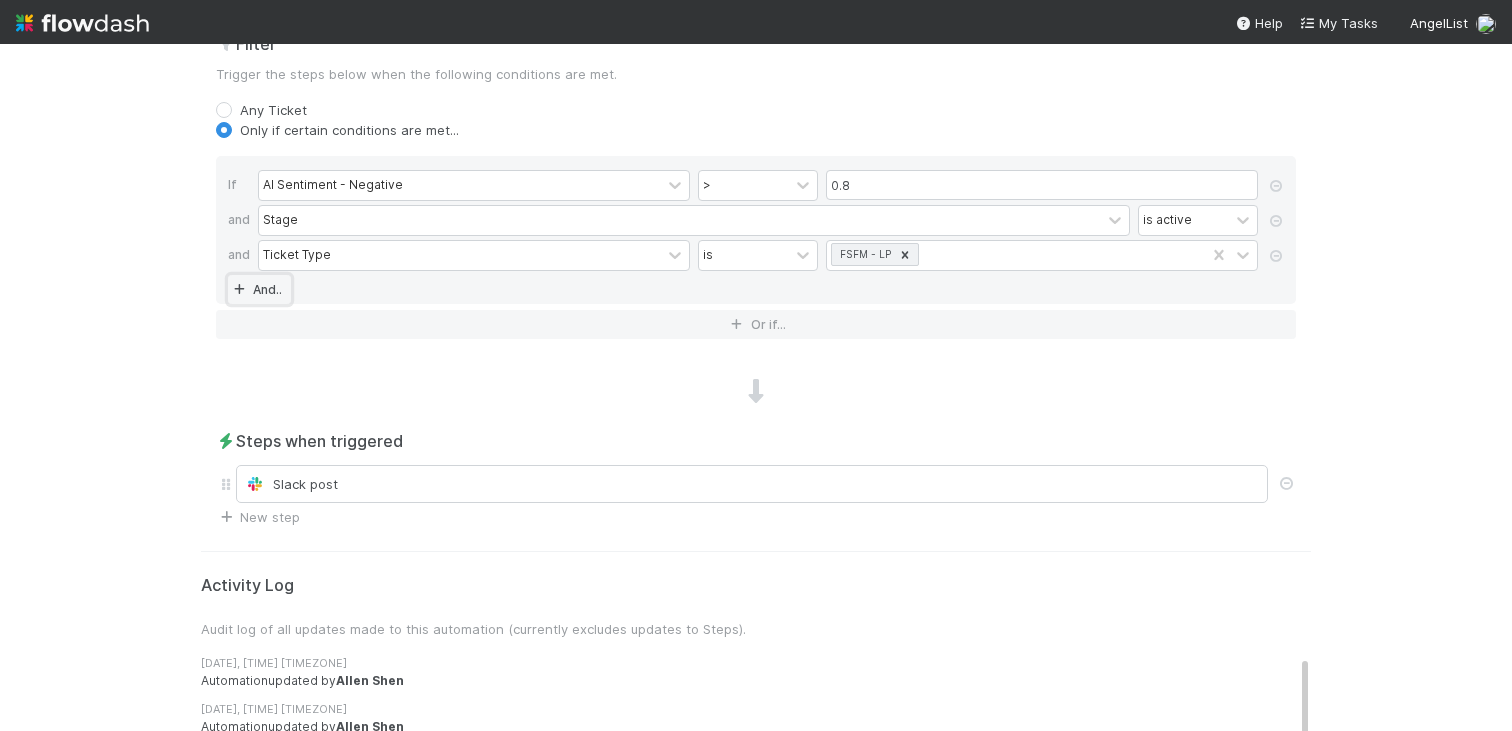 click on "And.." at bounding box center [259, 289] 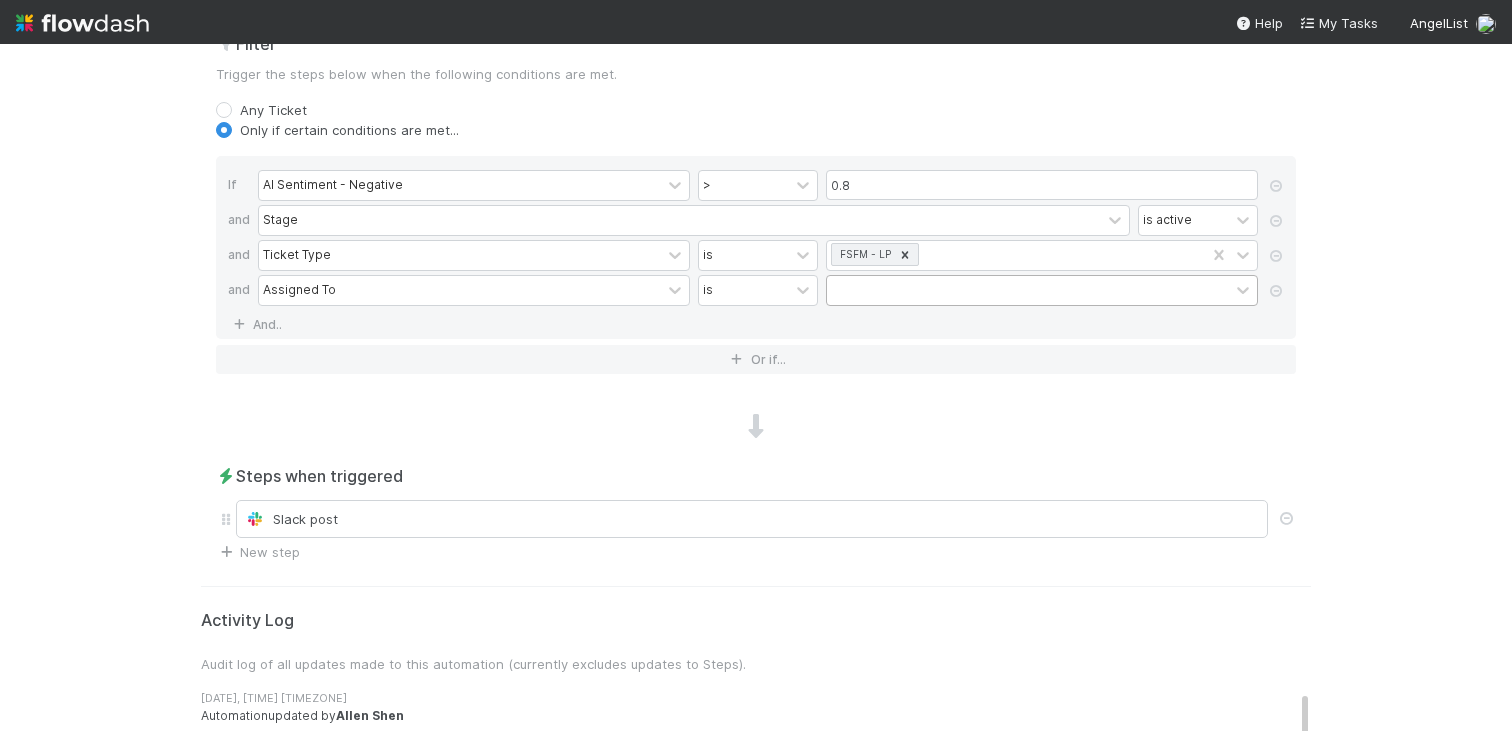 click at bounding box center (1028, 290) 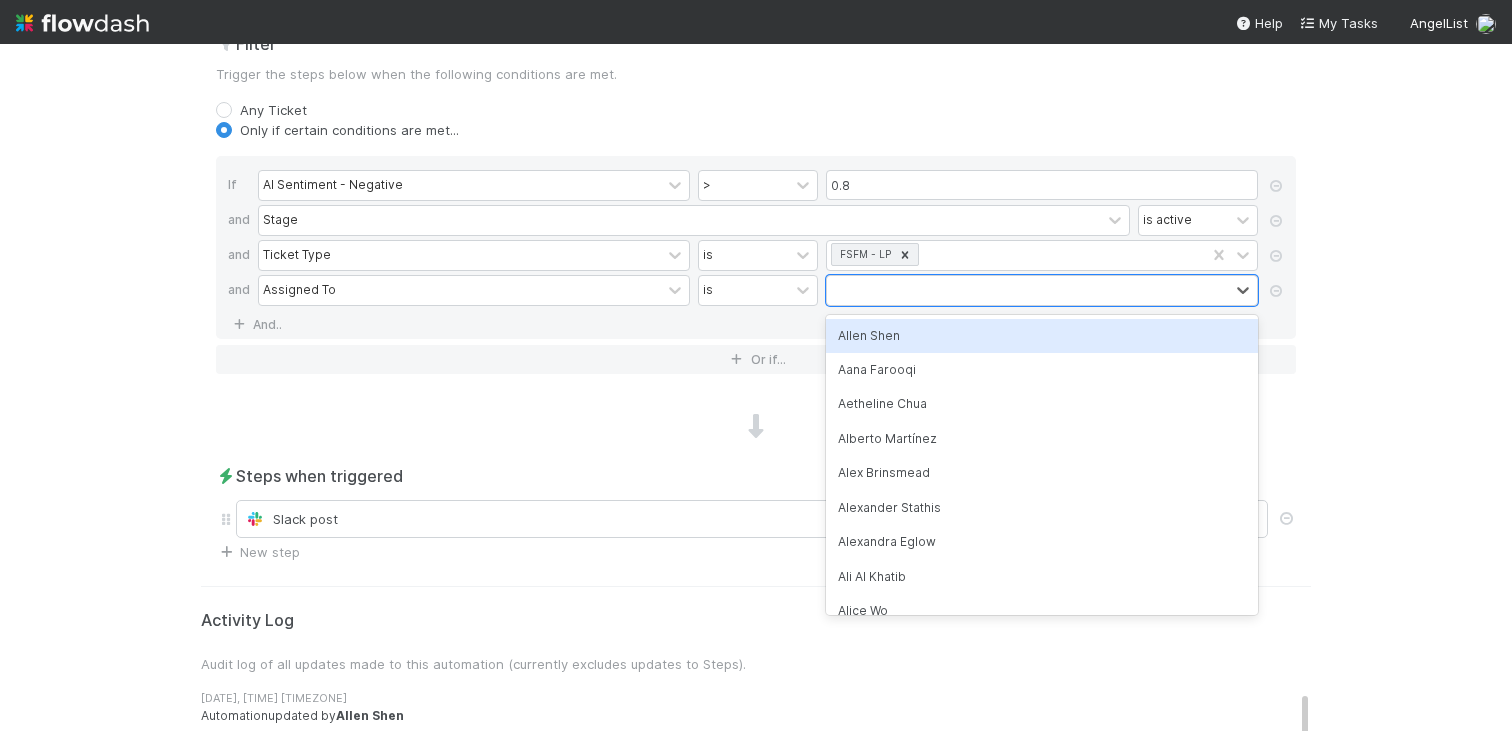 click on "Allen Shen" at bounding box center (1042, 336) 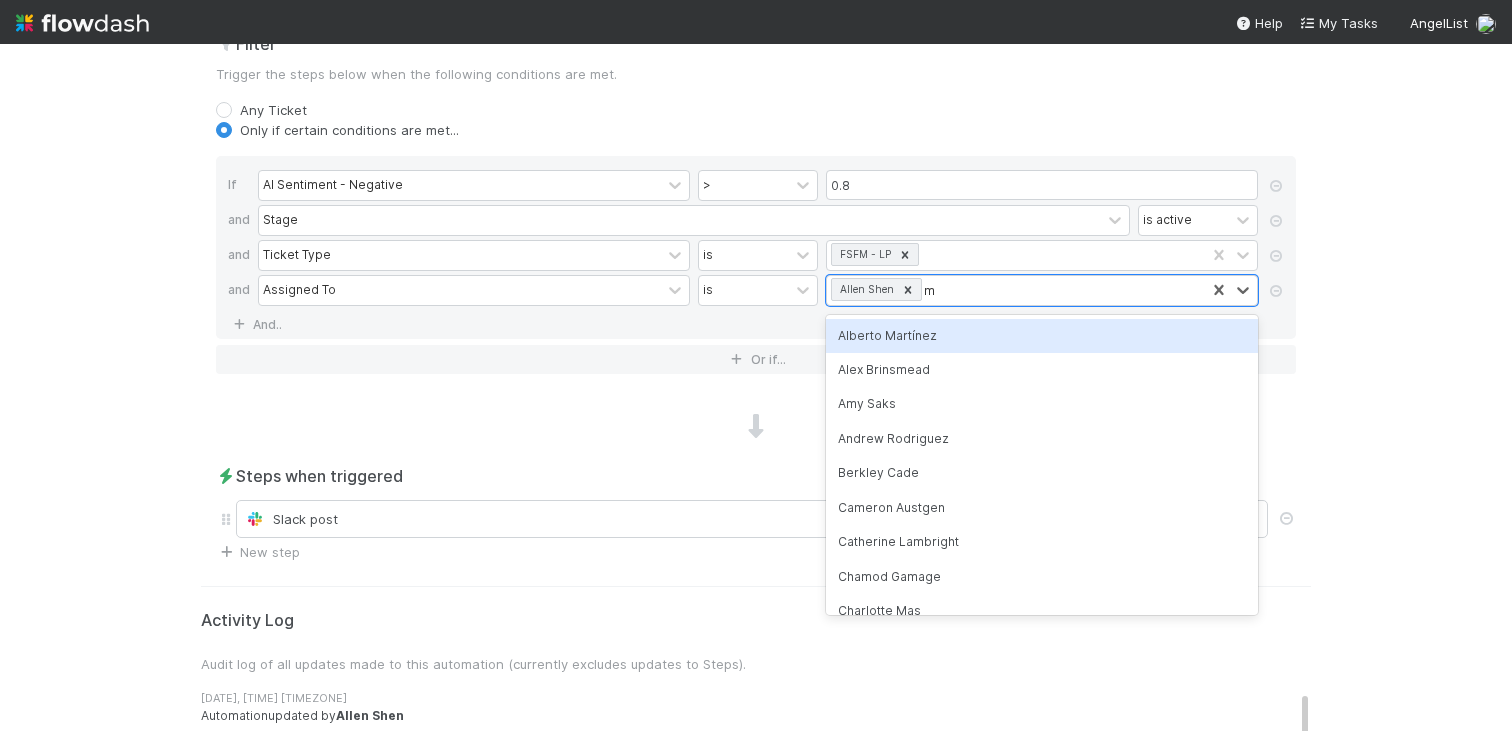type on "mic" 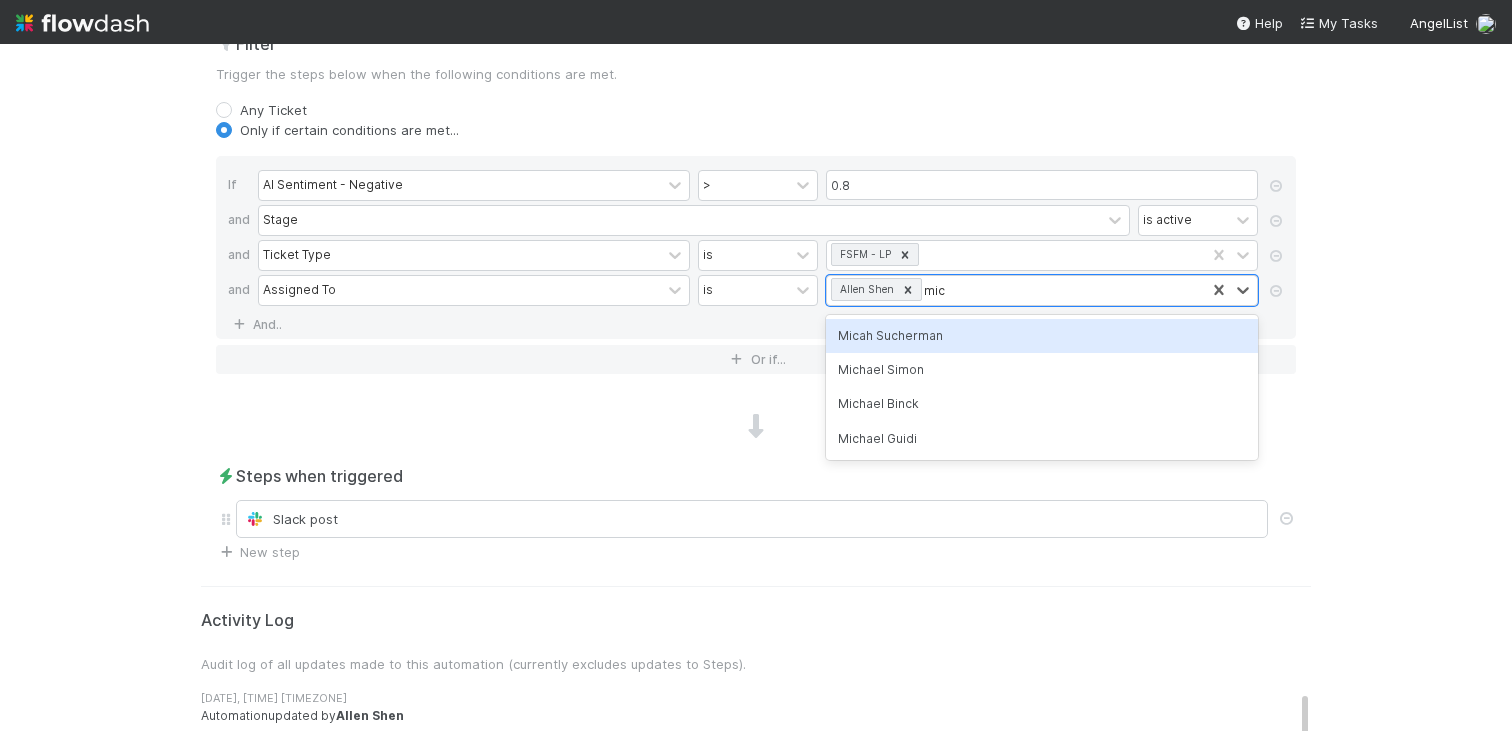 click on "Micah Sucherman" at bounding box center [1042, 336] 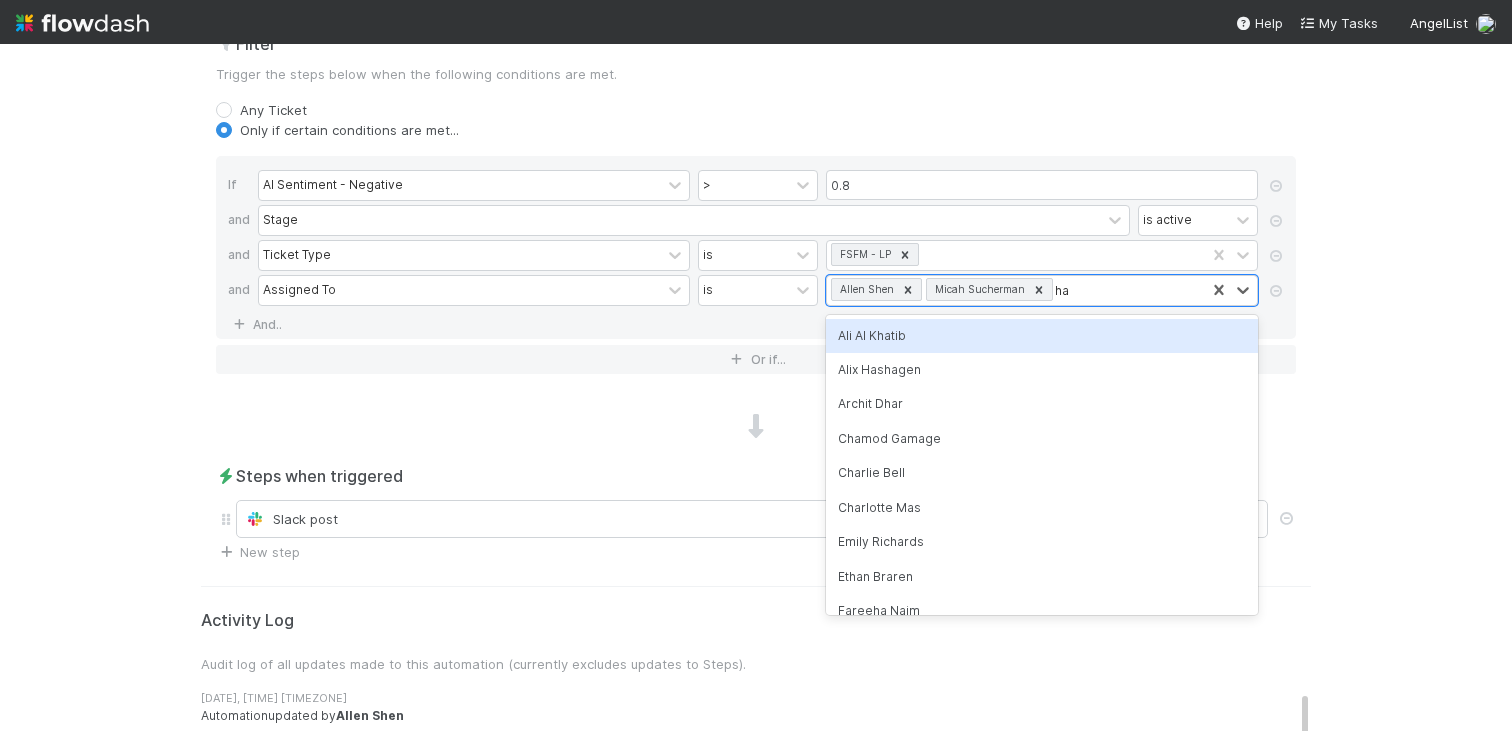 type on "hal" 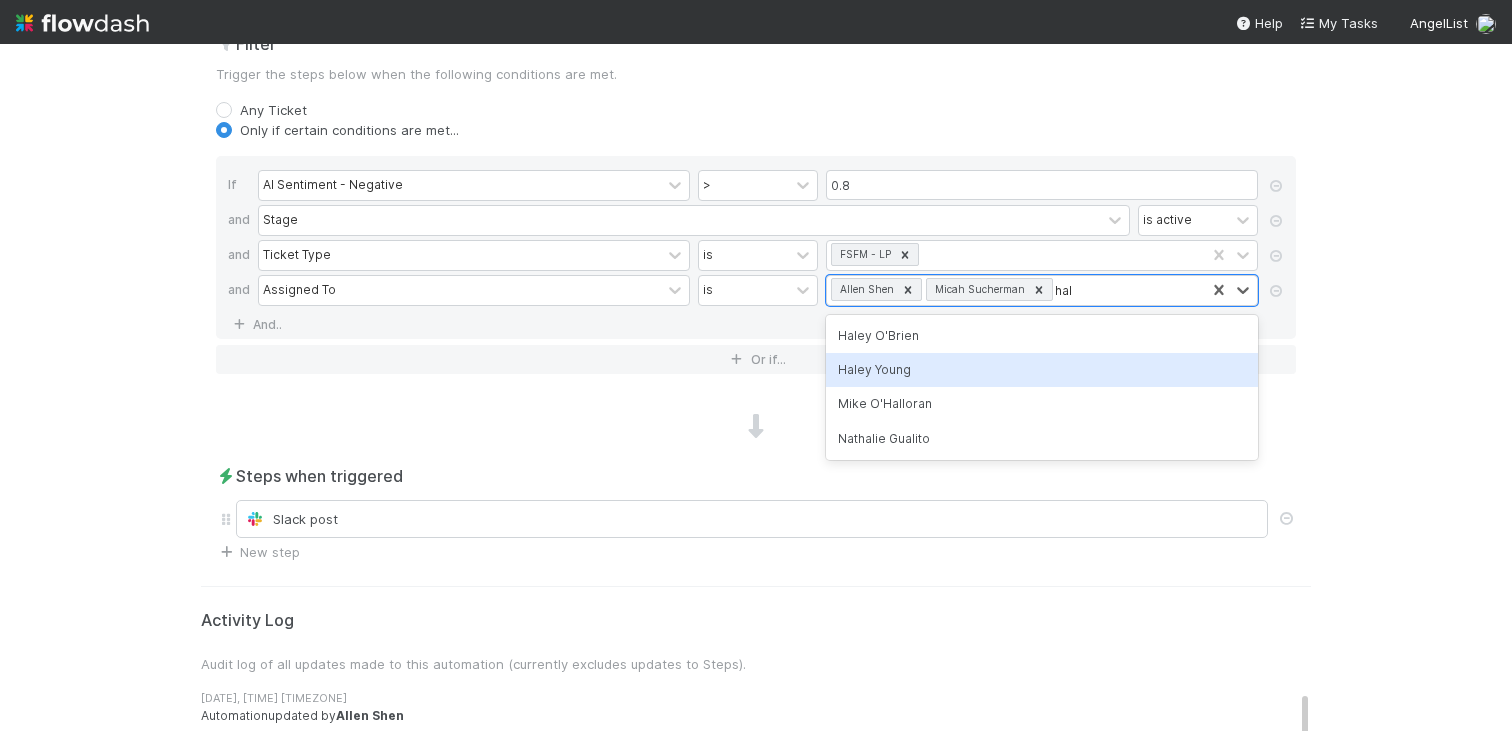 click on "Haley Young" at bounding box center [1042, 370] 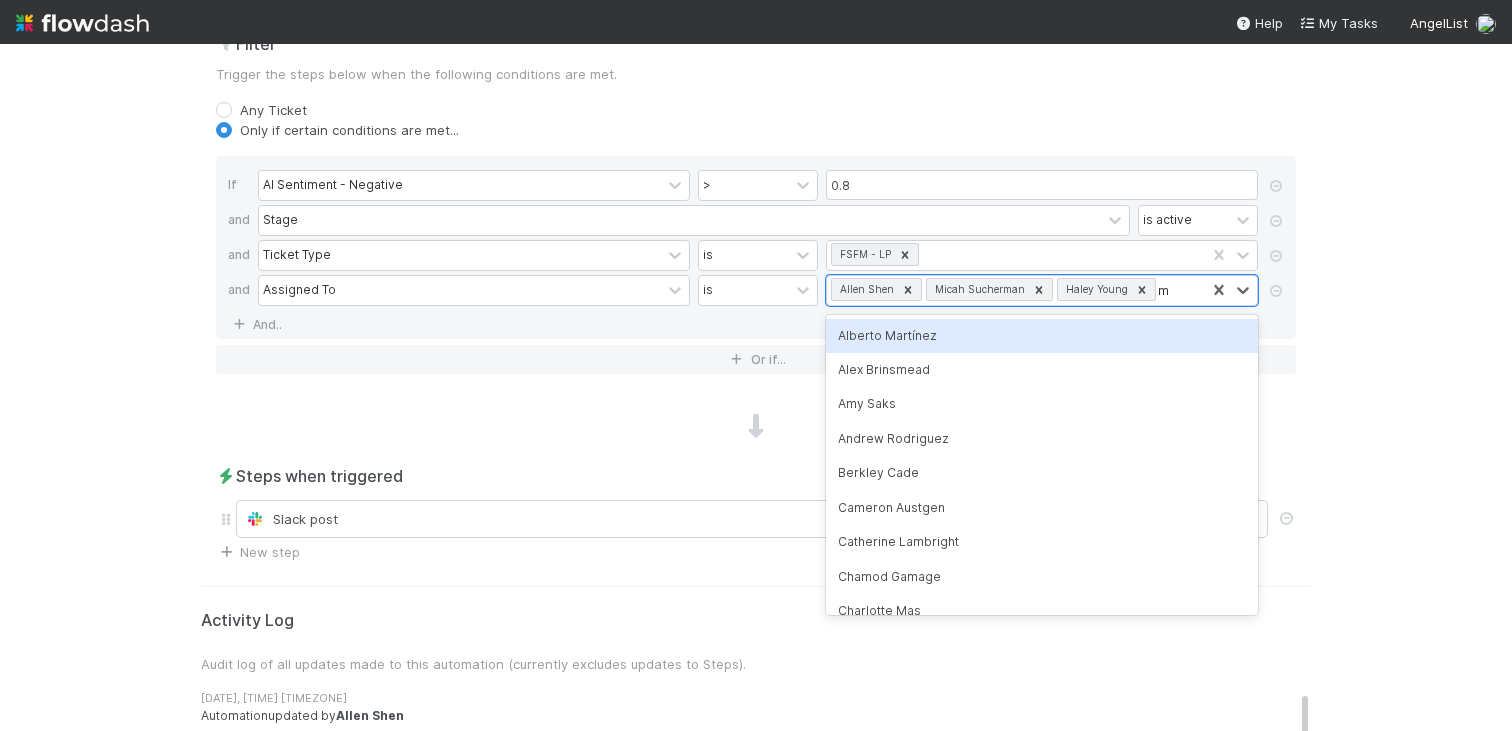 type on "maxi" 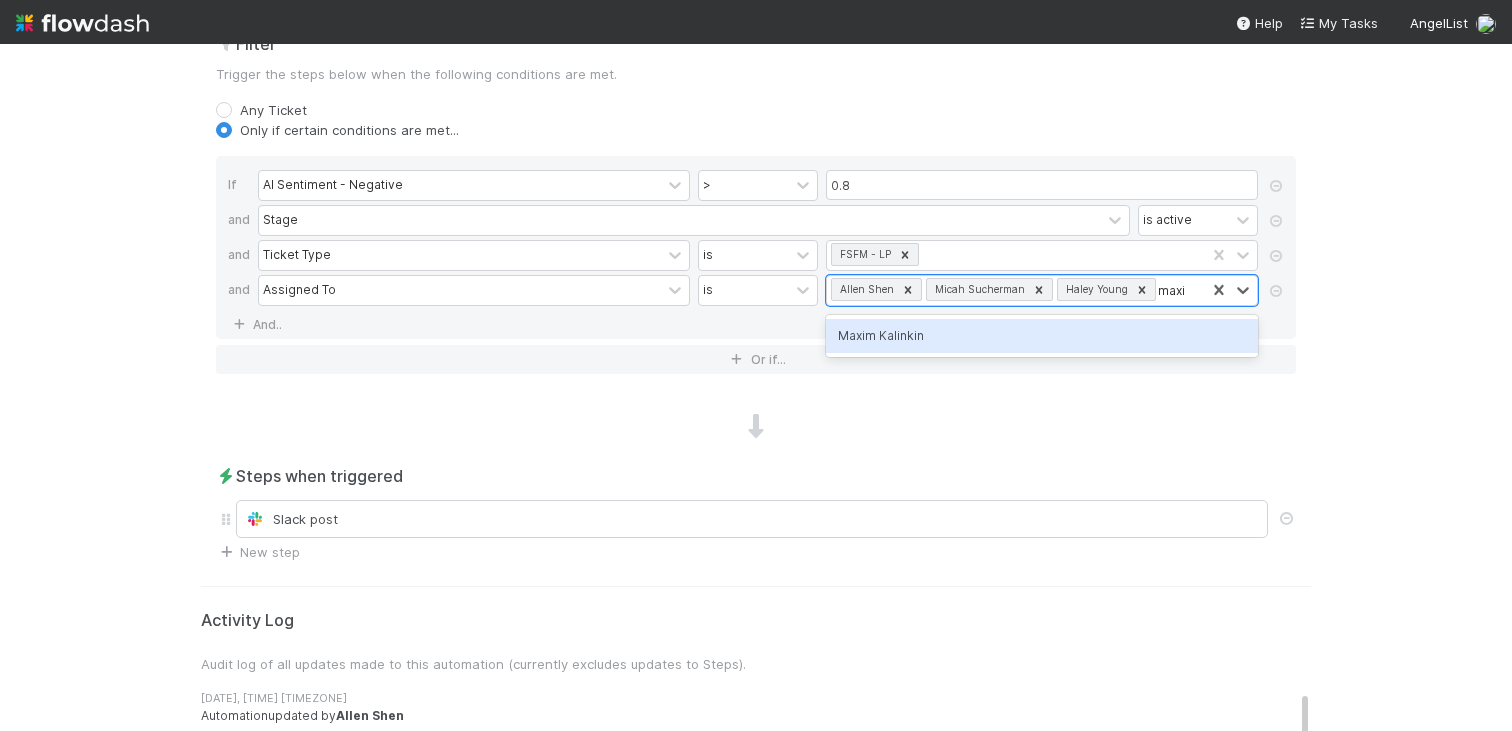 click on "Maxim Kalinkin" at bounding box center (1042, 336) 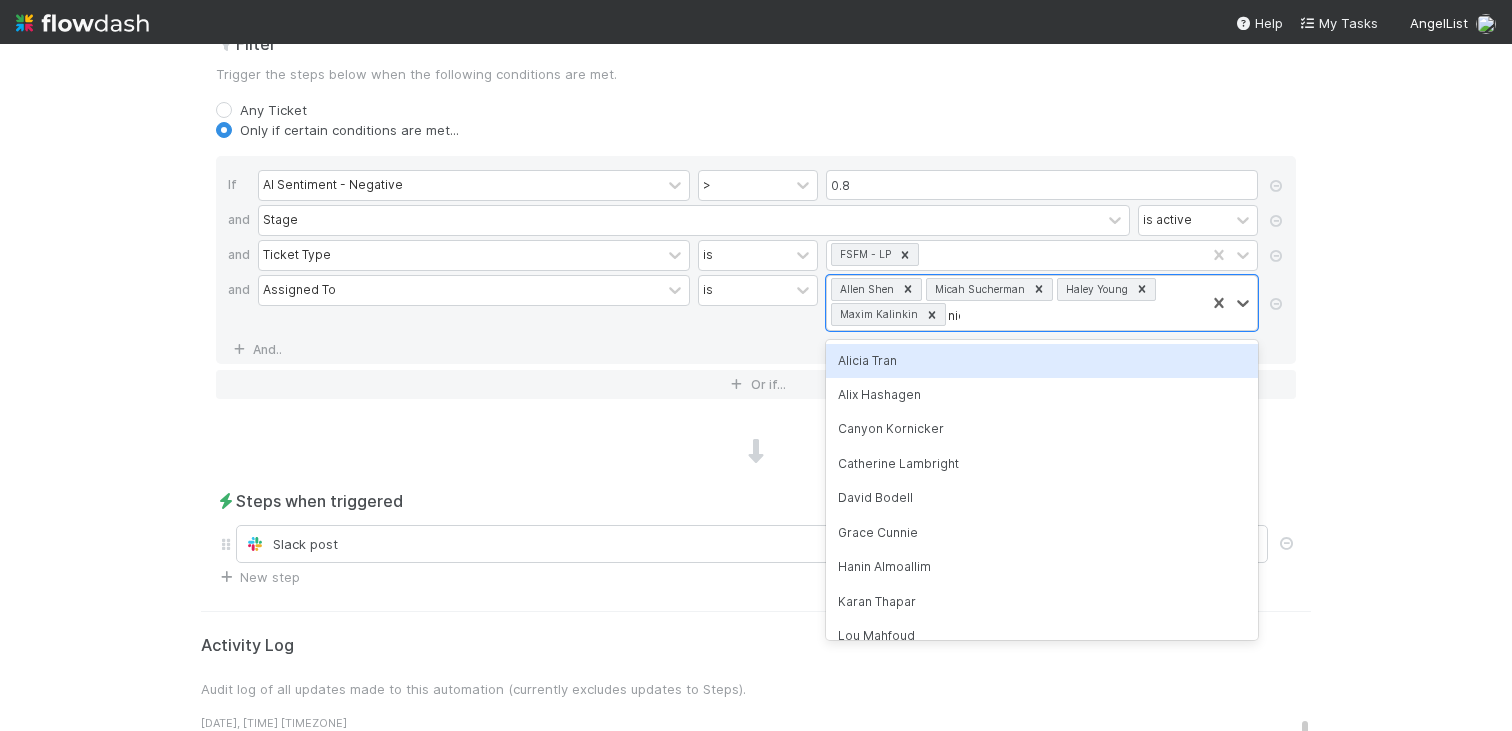 type on "nick" 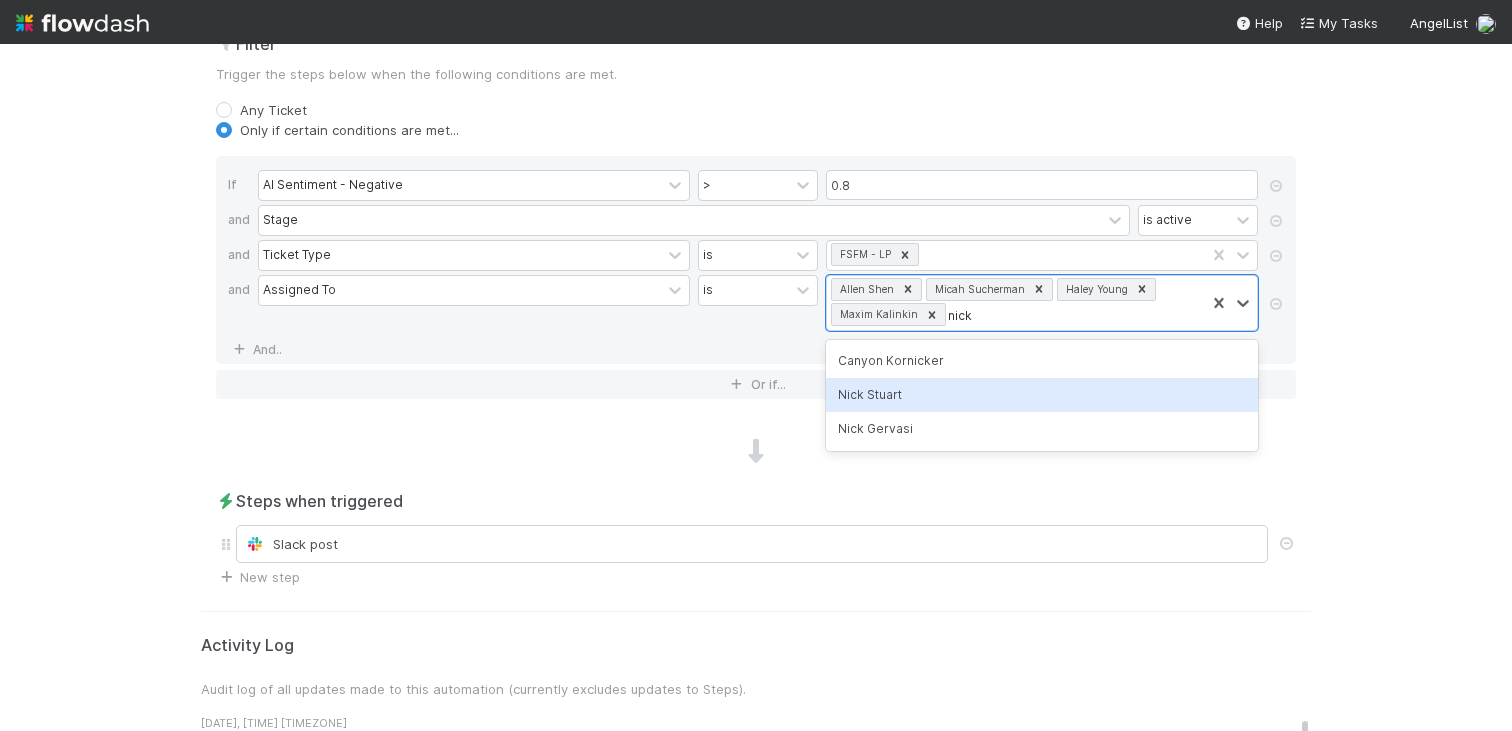 click on "Nick  Stuart" at bounding box center [1042, 395] 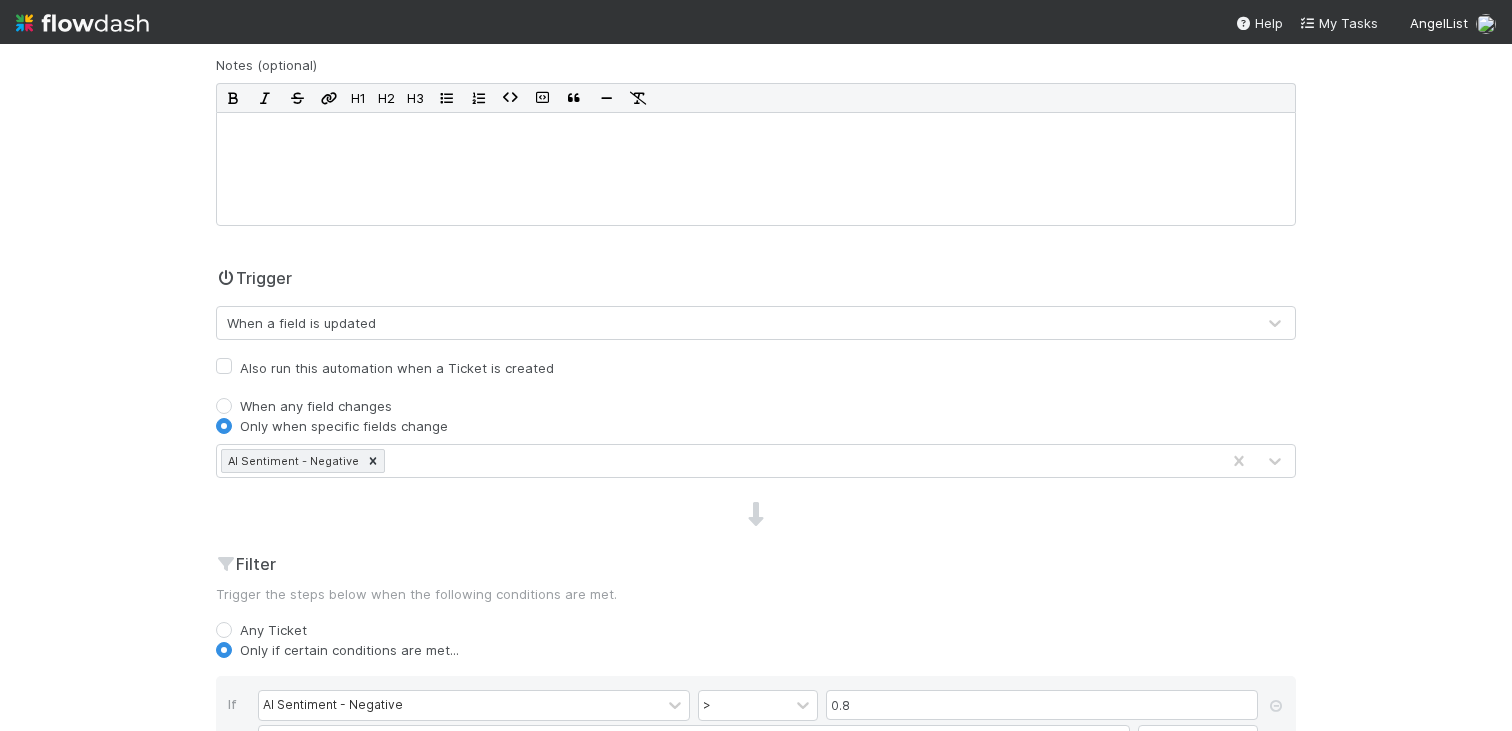 scroll, scrollTop: 0, scrollLeft: 0, axis: both 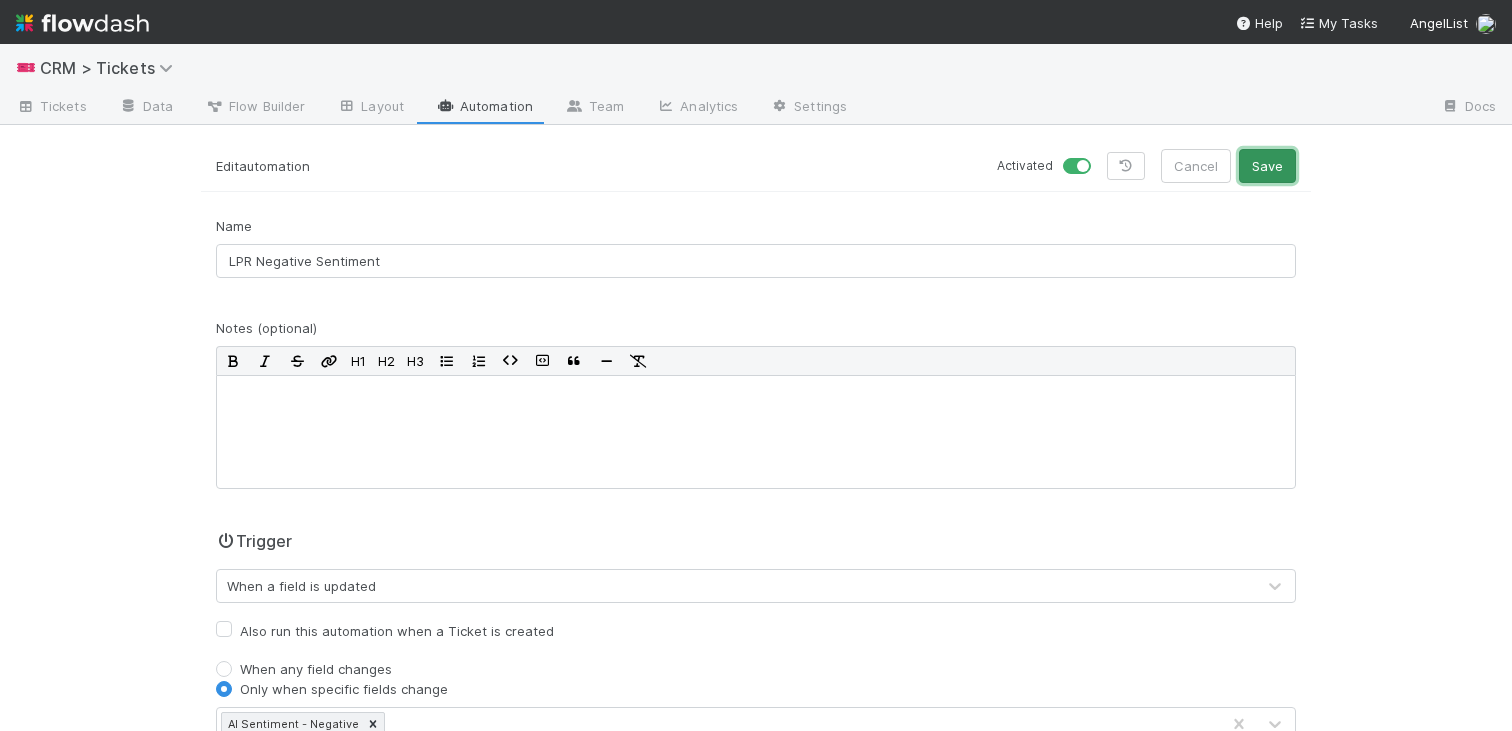 click on "Save" at bounding box center (1267, 166) 